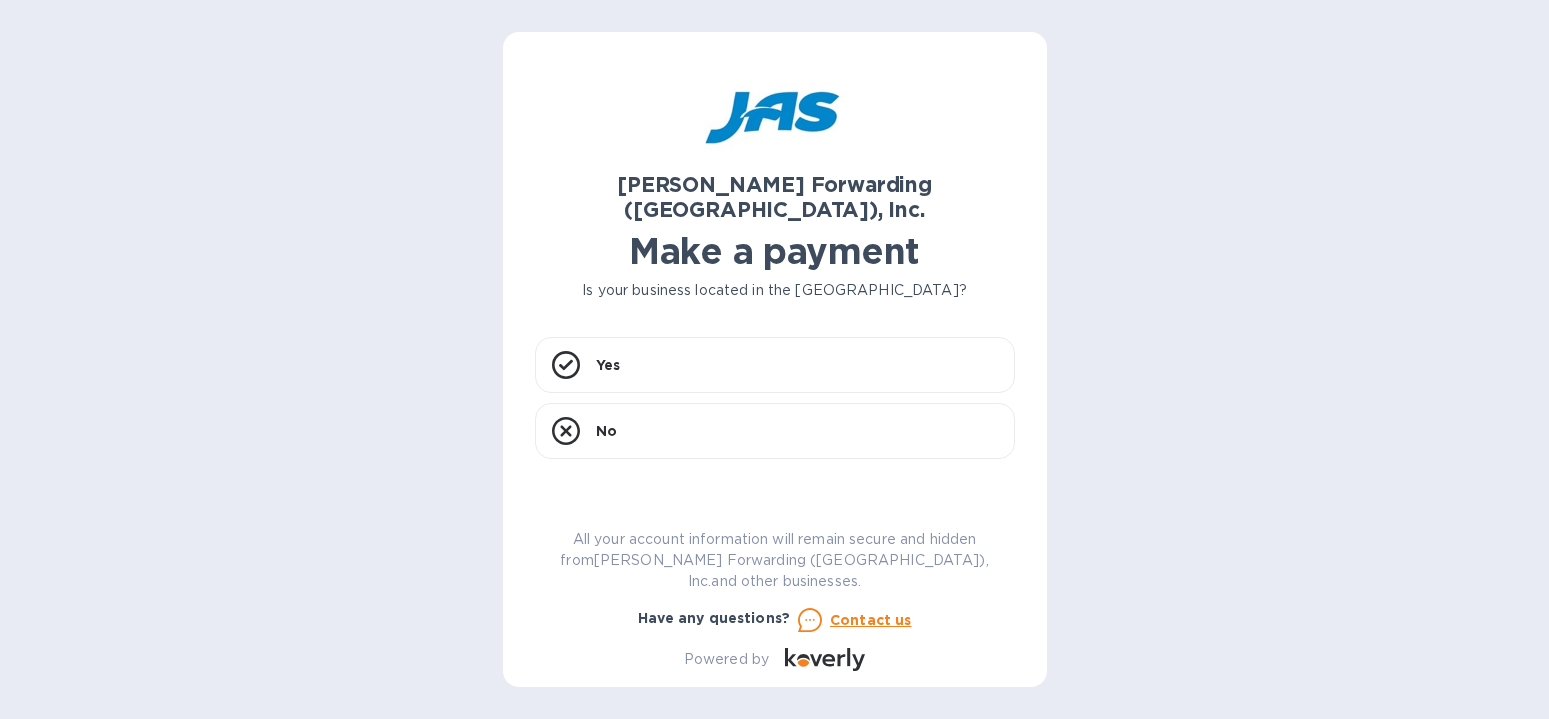 scroll, scrollTop: 0, scrollLeft: 0, axis: both 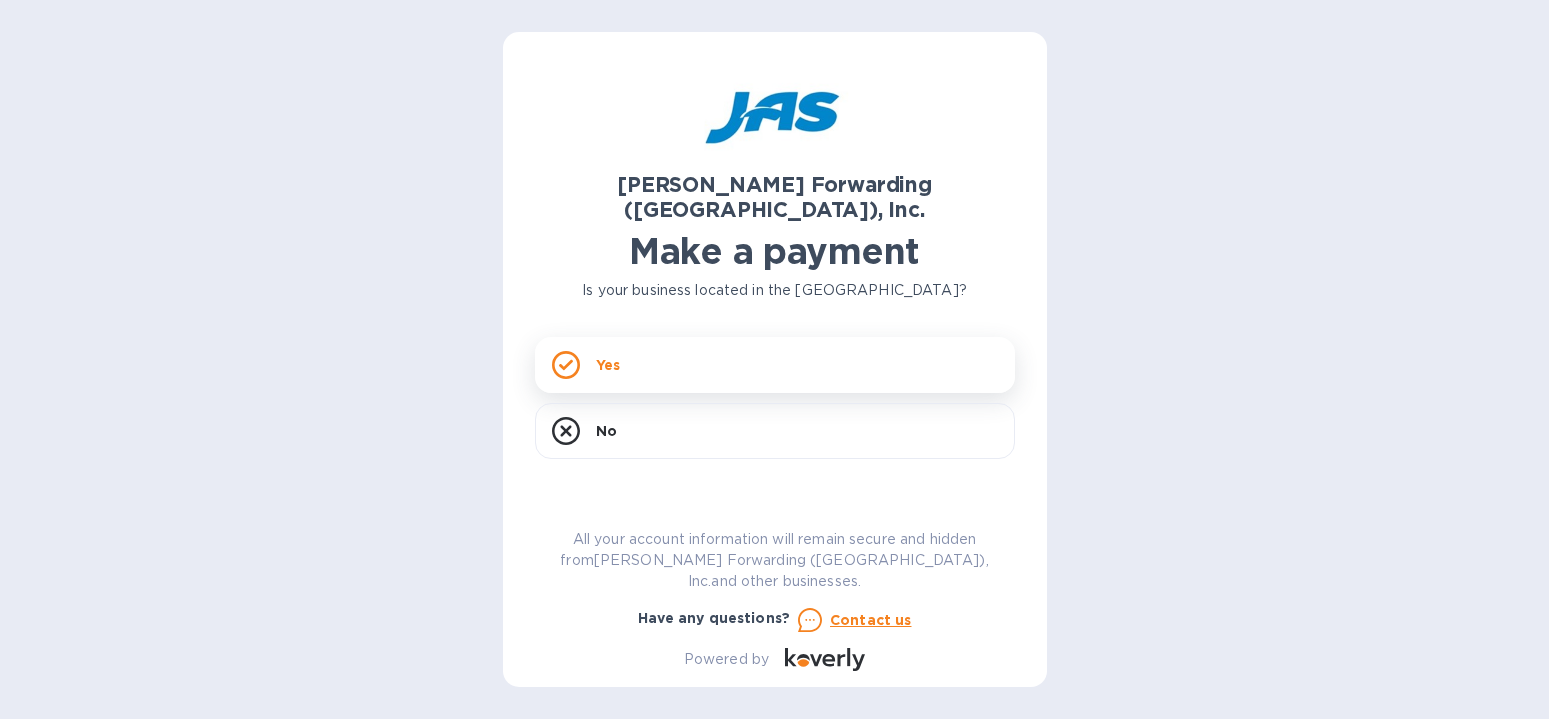 click 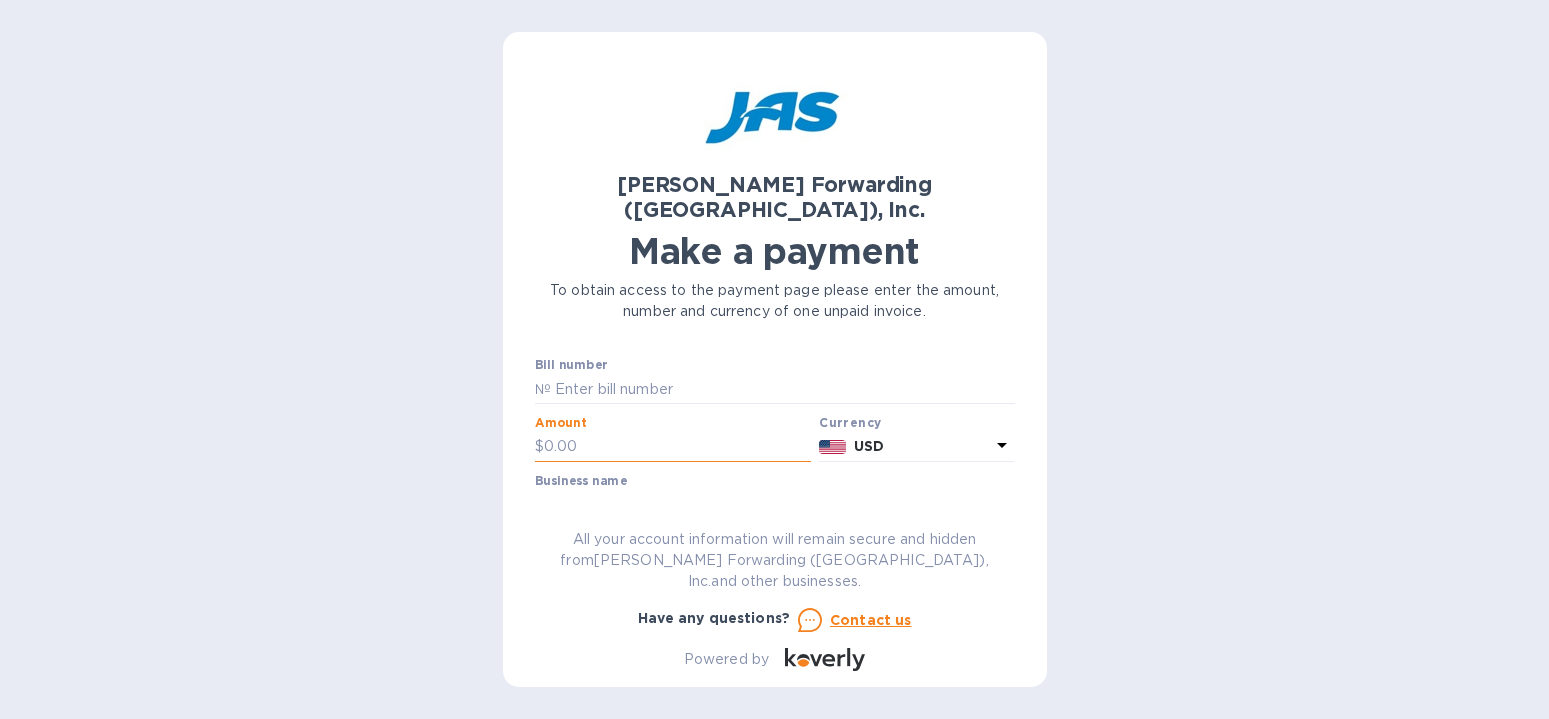 click at bounding box center (678, 447) 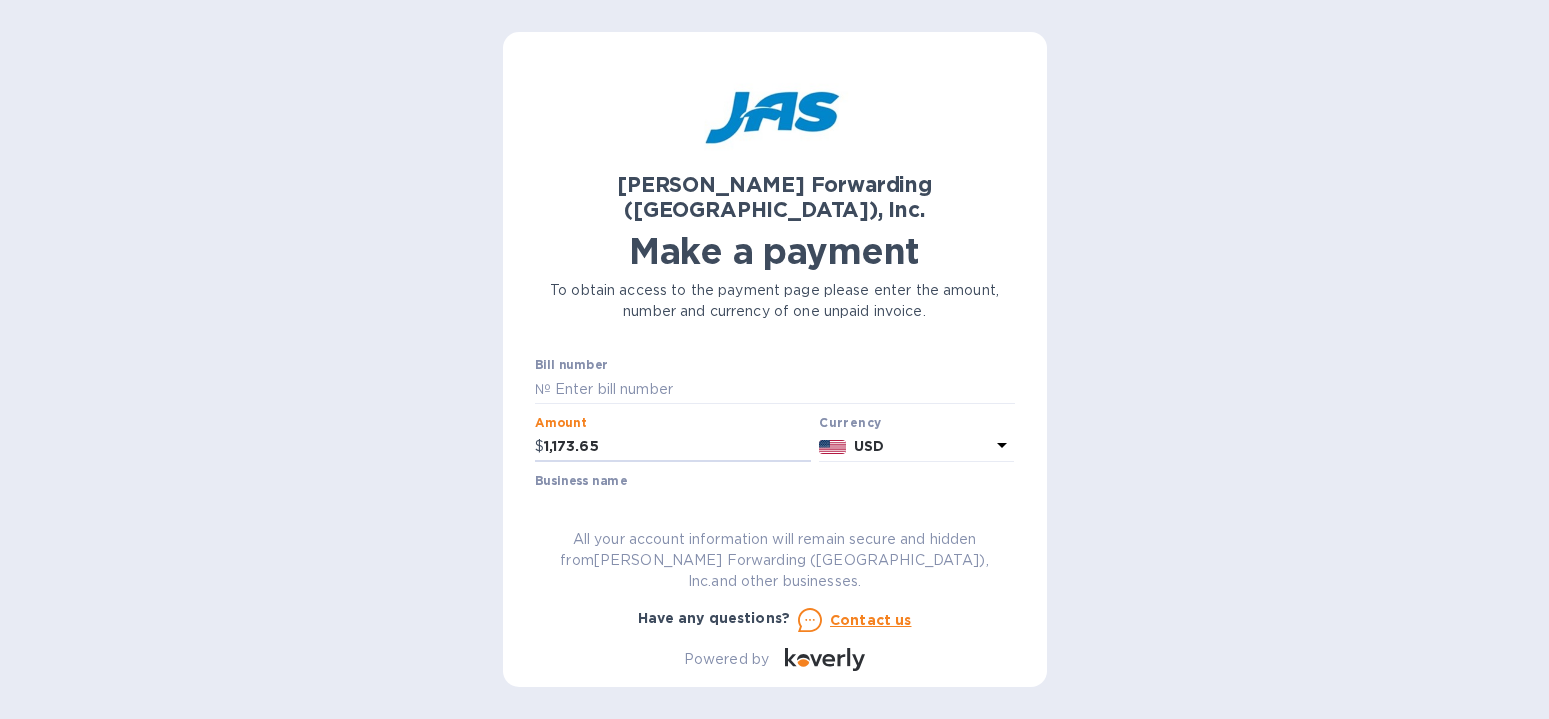 type on "1,173.65" 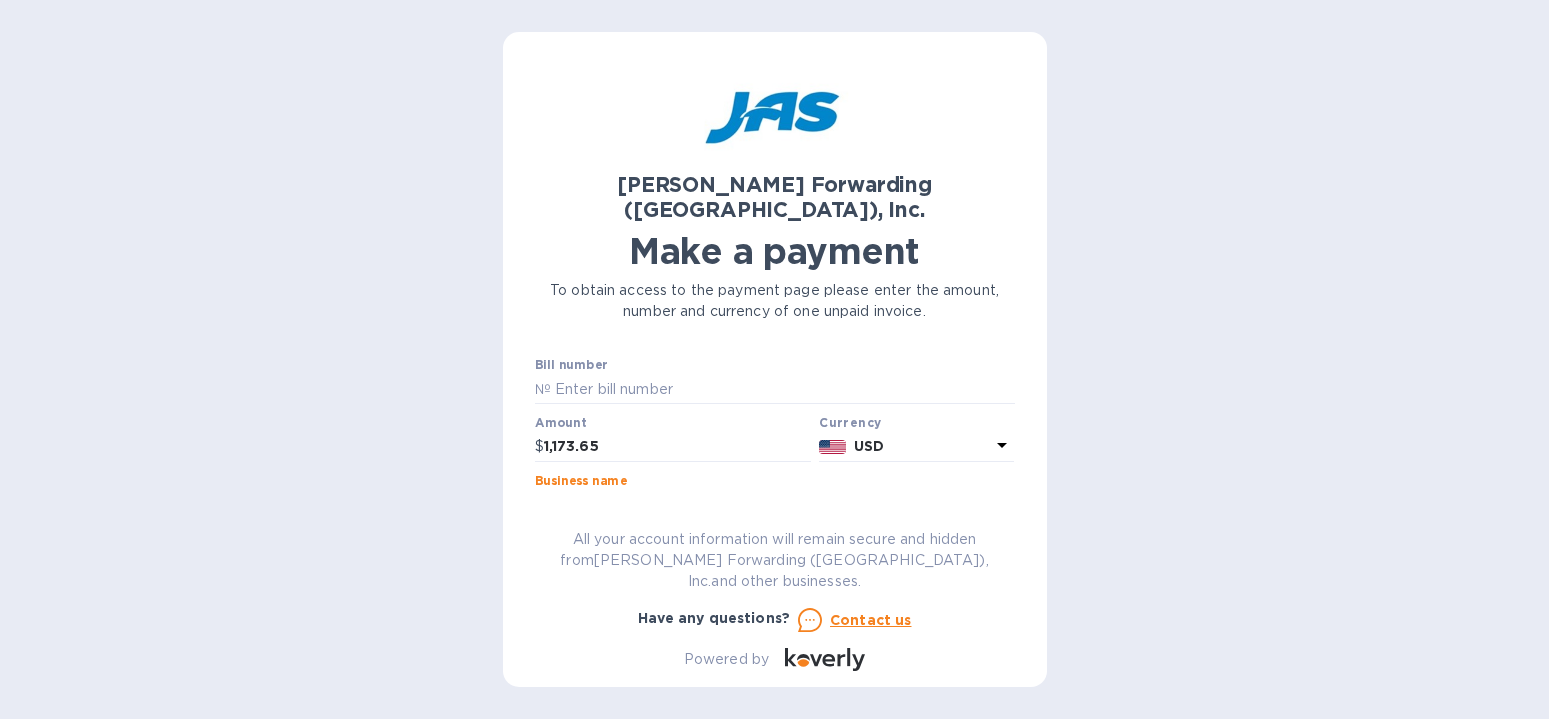 type on "Flexart Inks Paints & Coatings, Inc" 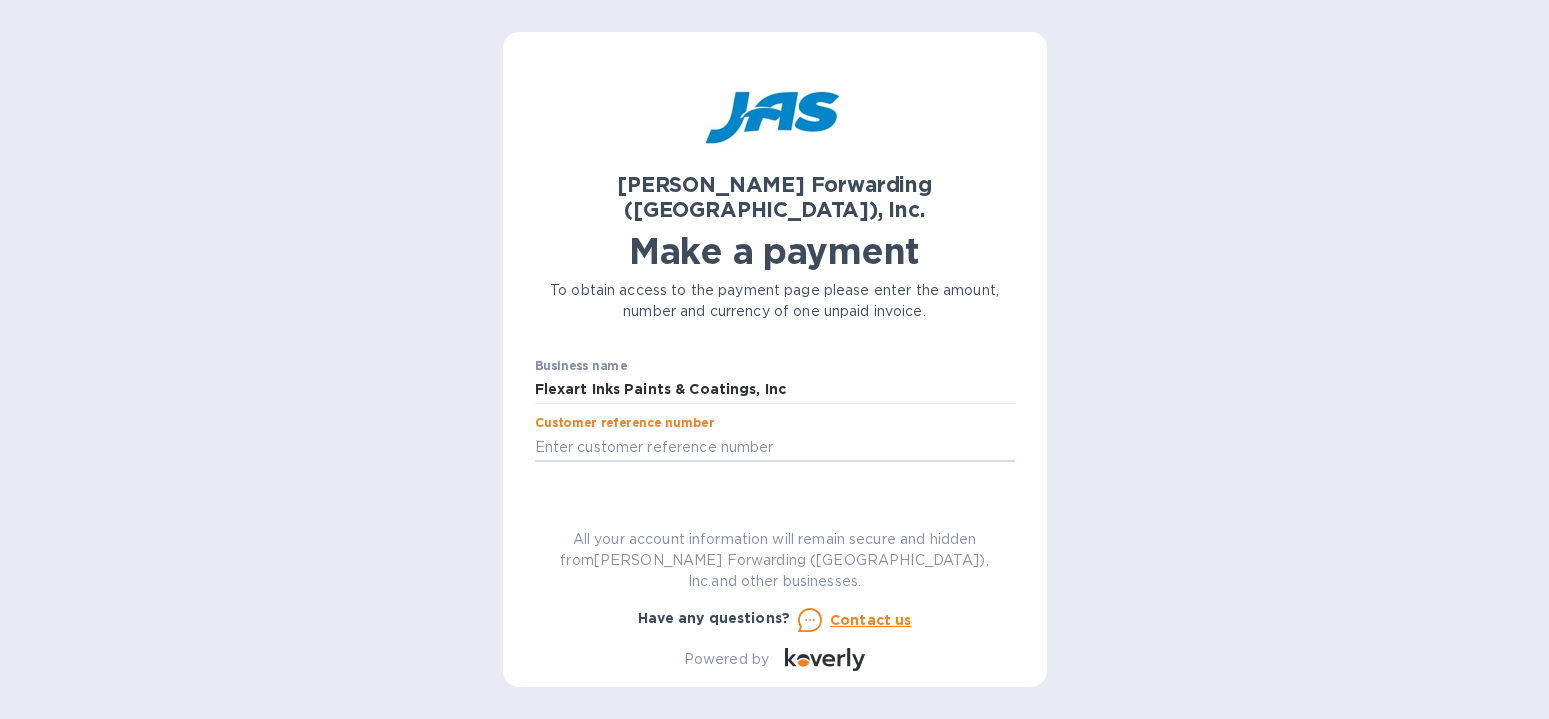 scroll, scrollTop: 119, scrollLeft: 0, axis: vertical 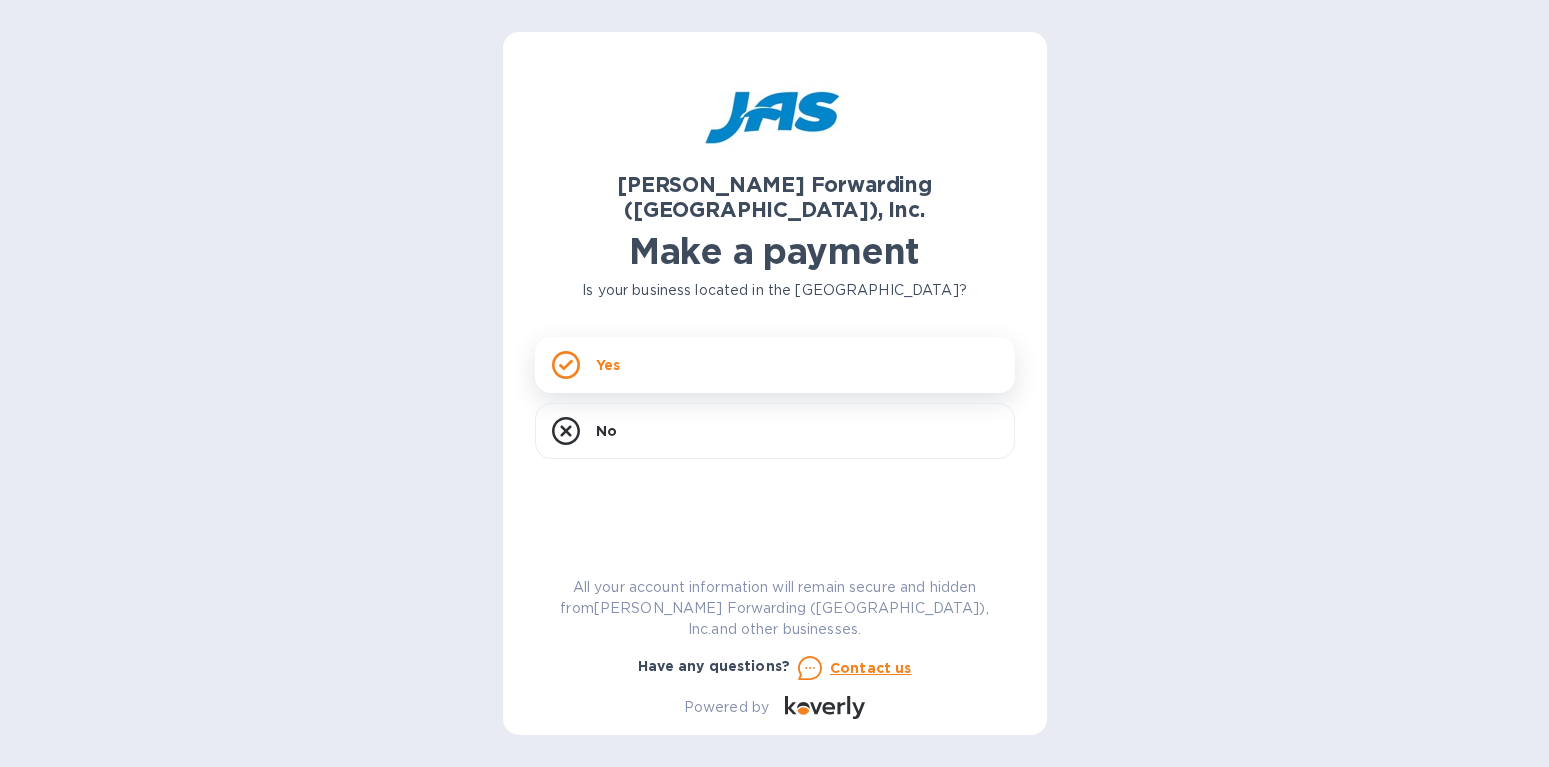click 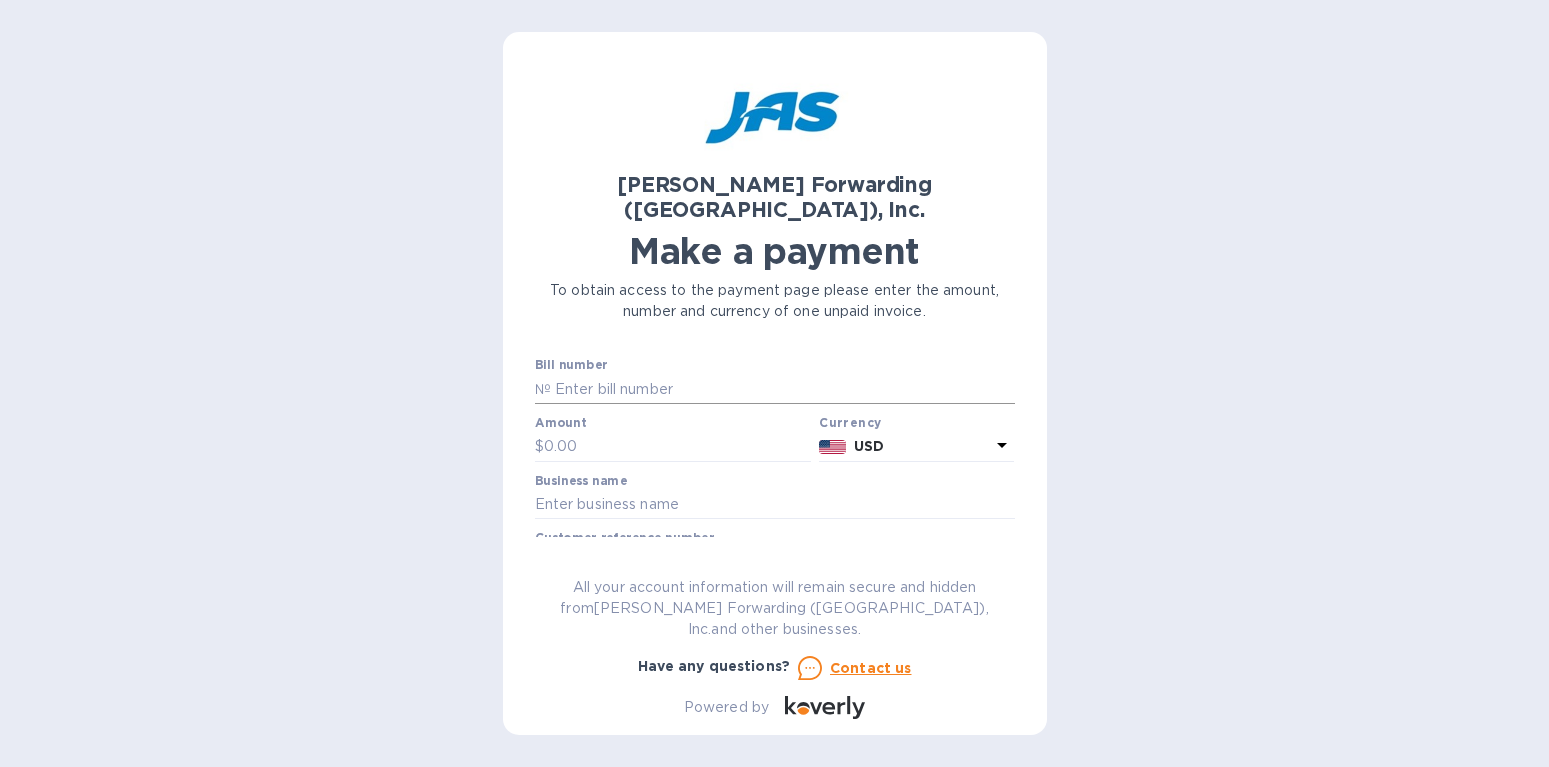 click on "№" at bounding box center (543, 389) 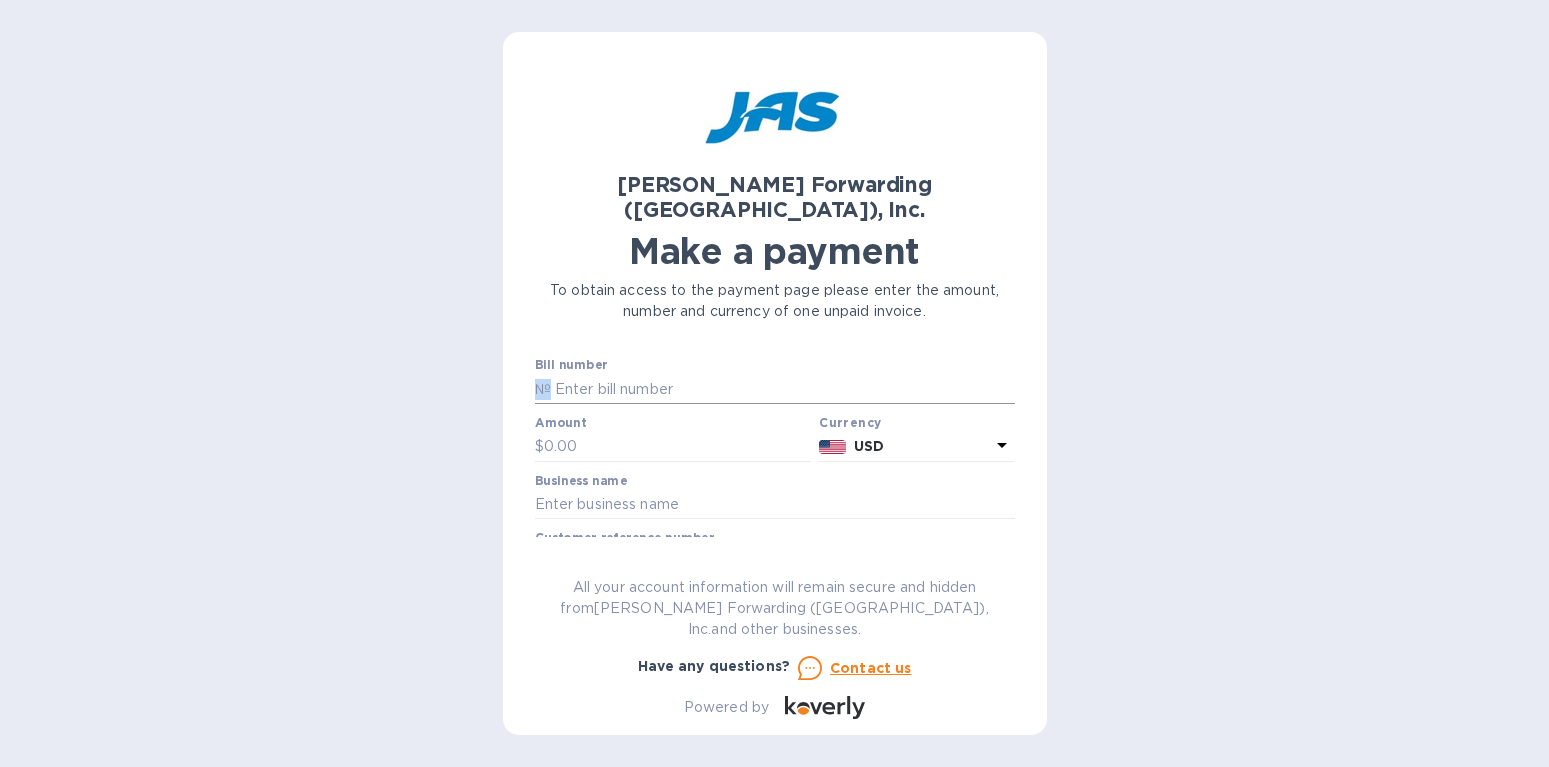click on "№" at bounding box center (543, 389) 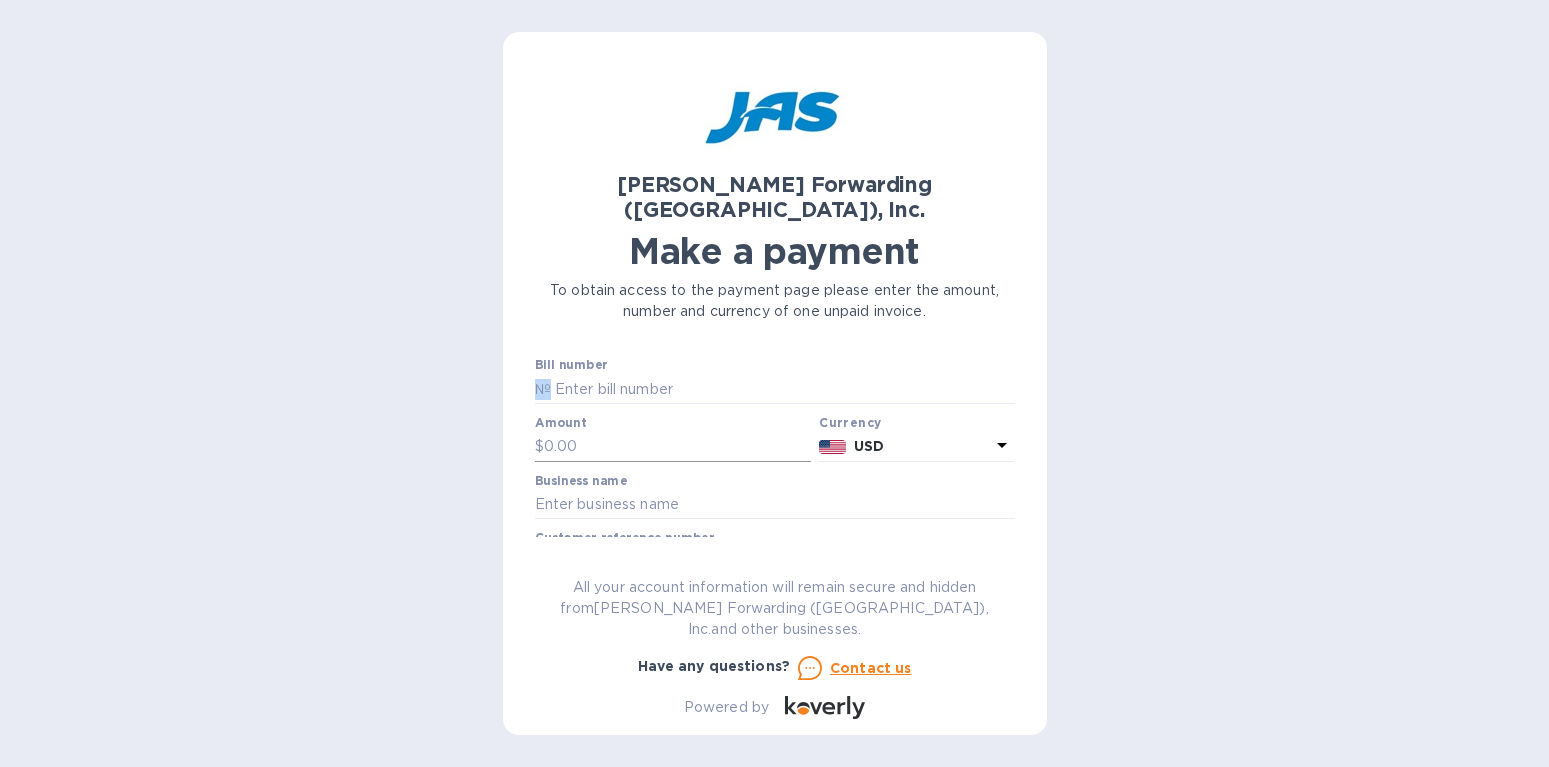 click at bounding box center (678, 447) 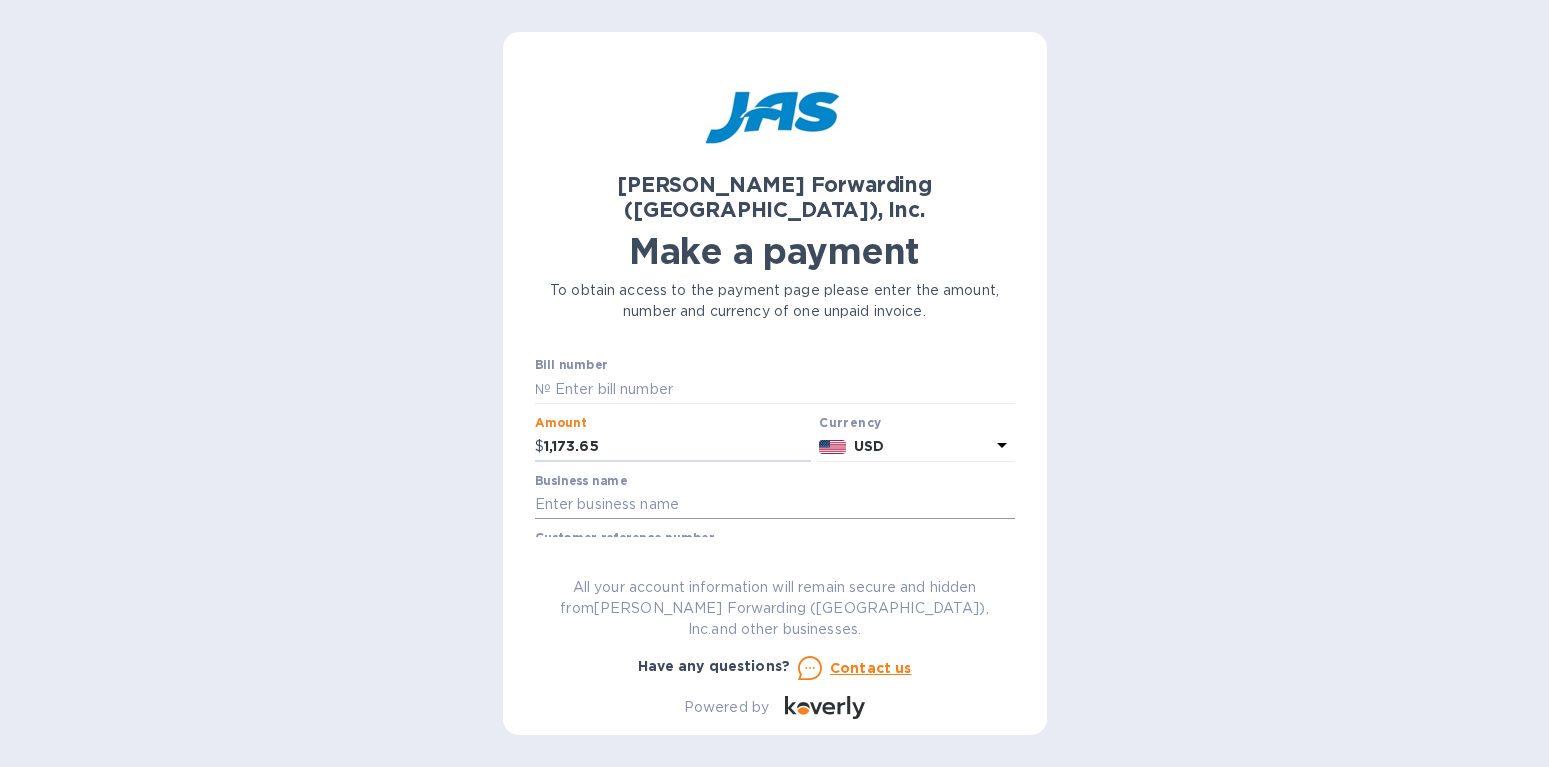type on "1,173.65" 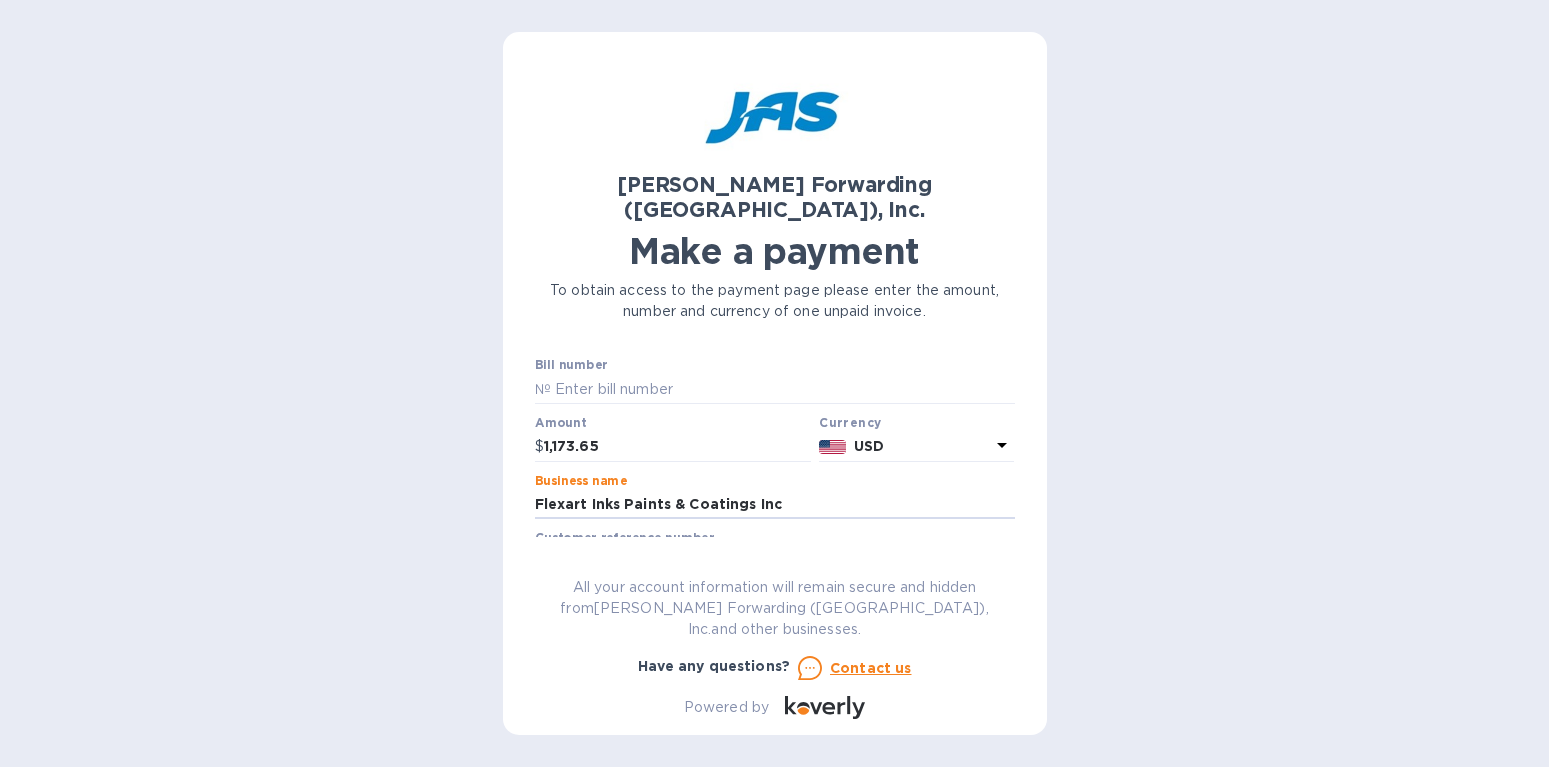 type on "Flexart Inks Paints & Coatings Inc" 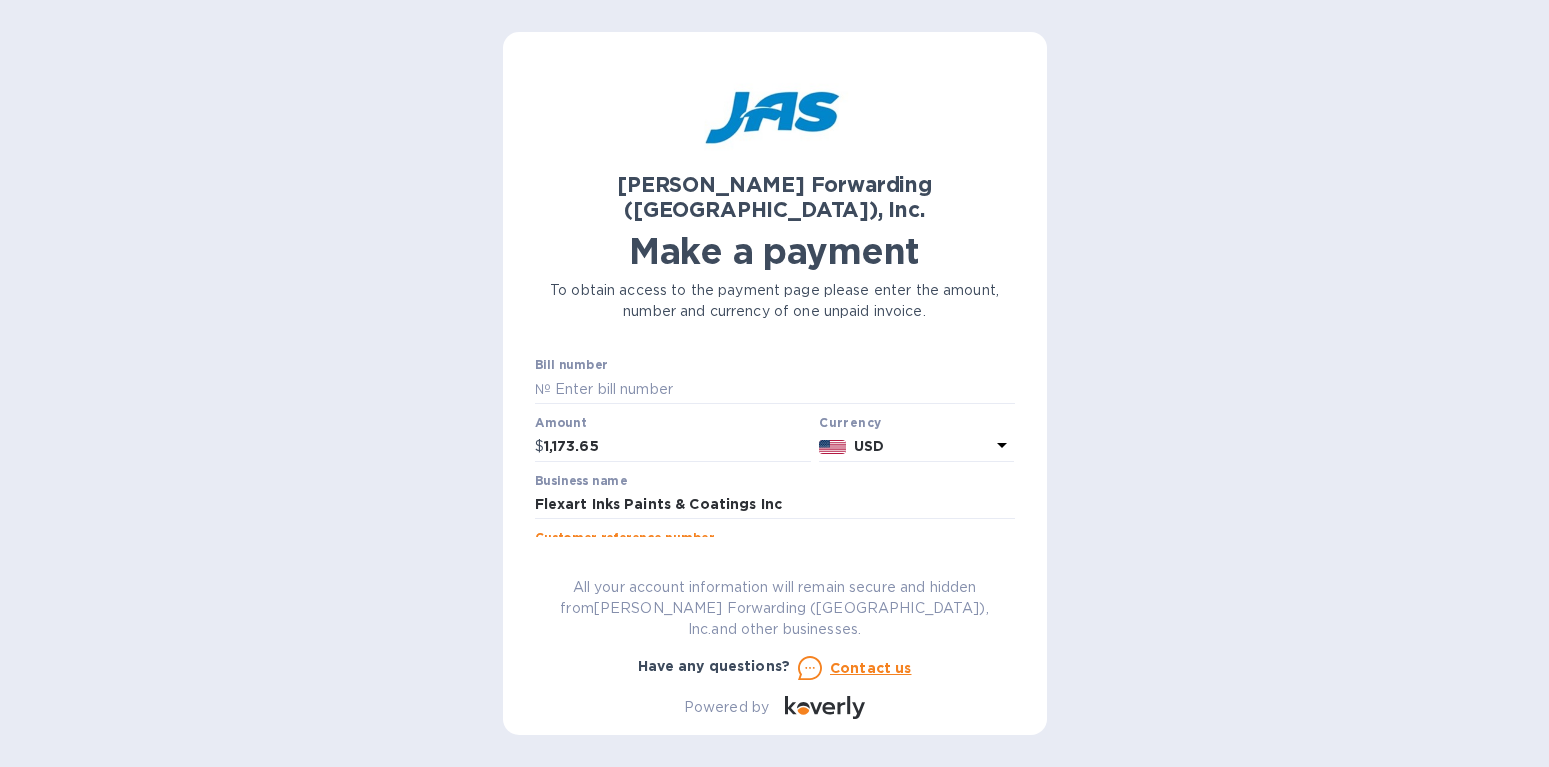 click at bounding box center (775, 562) 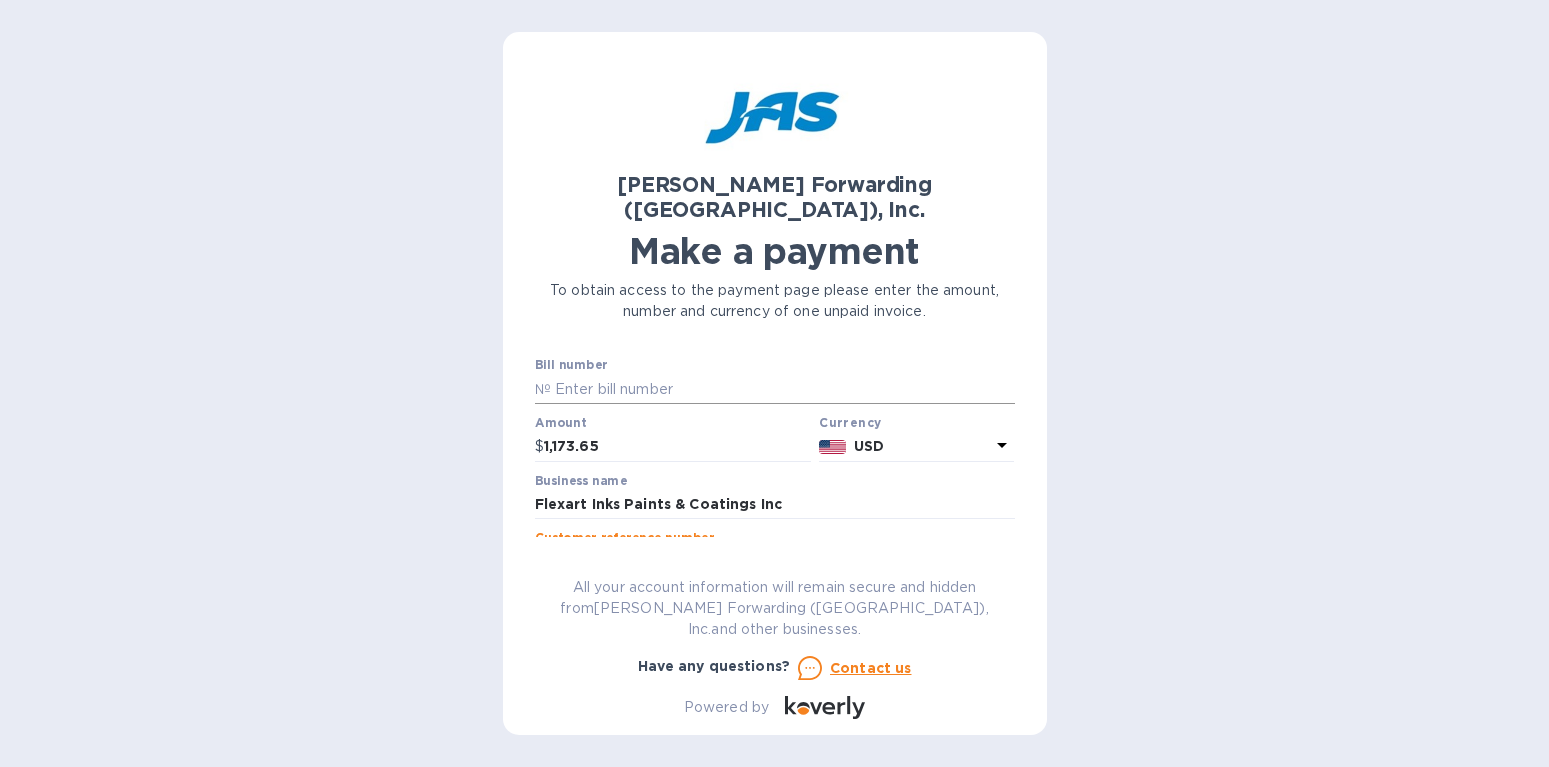 click at bounding box center [783, 389] 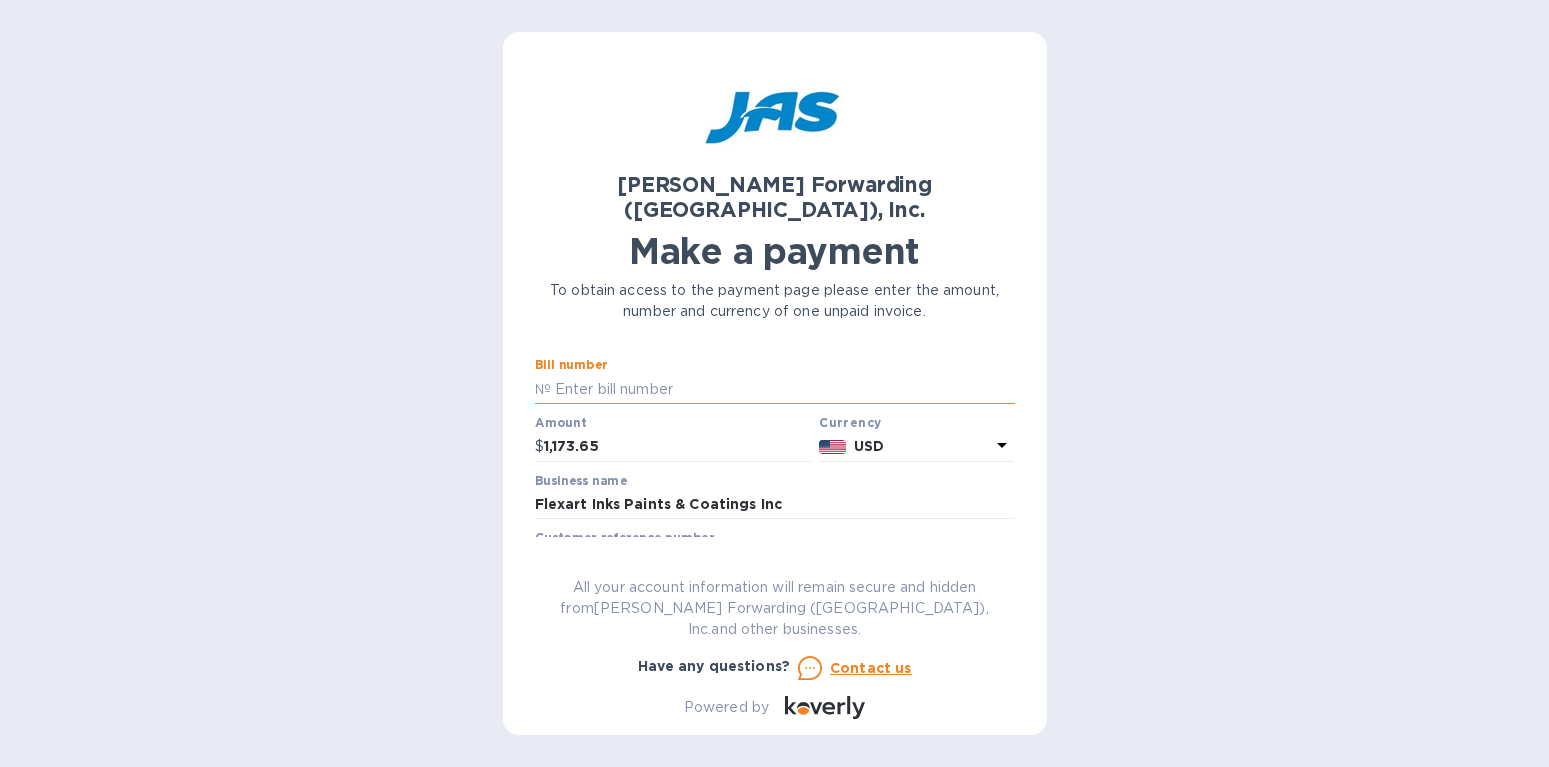 type on "m" 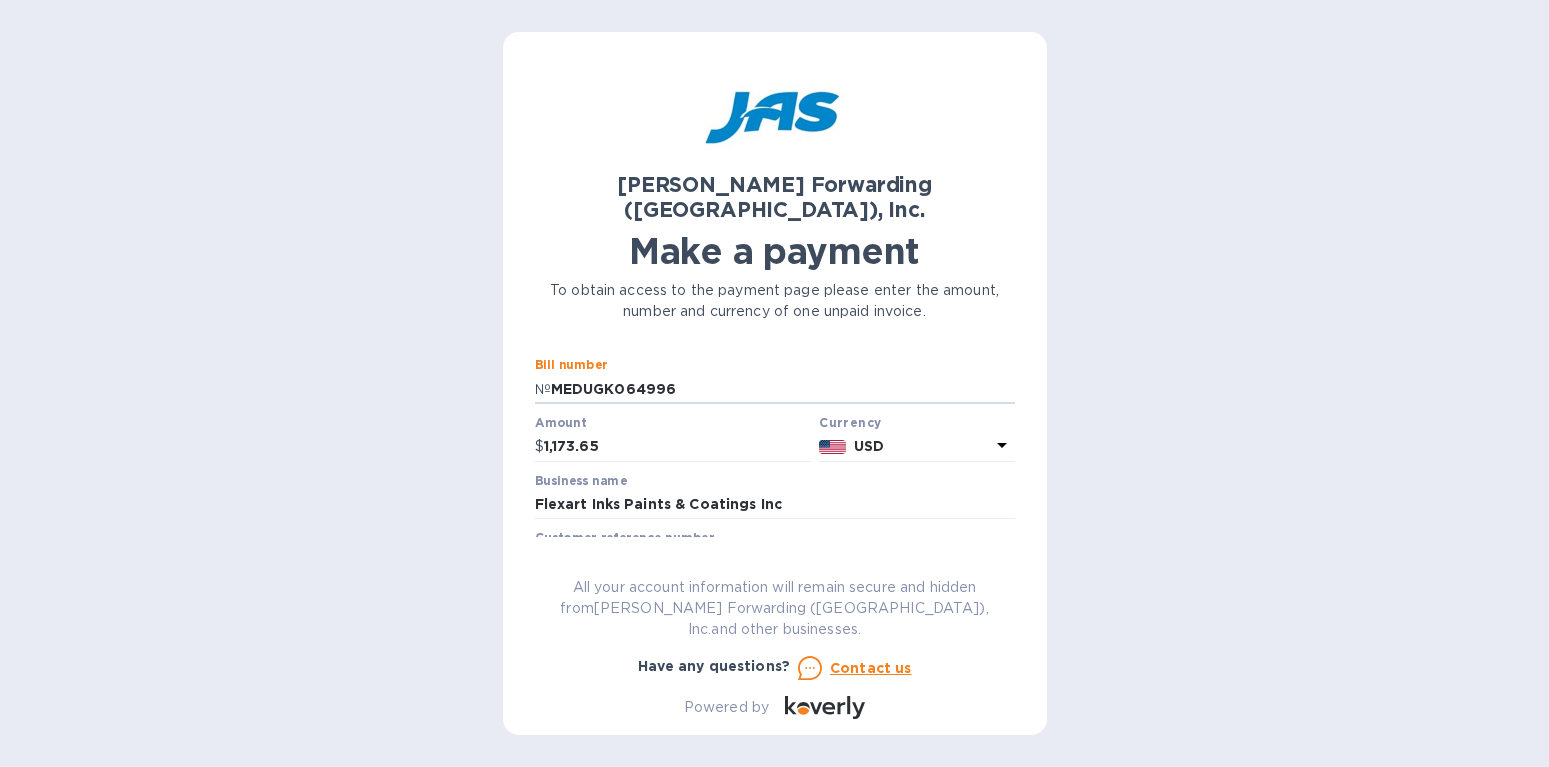type on "MEDUGK064996" 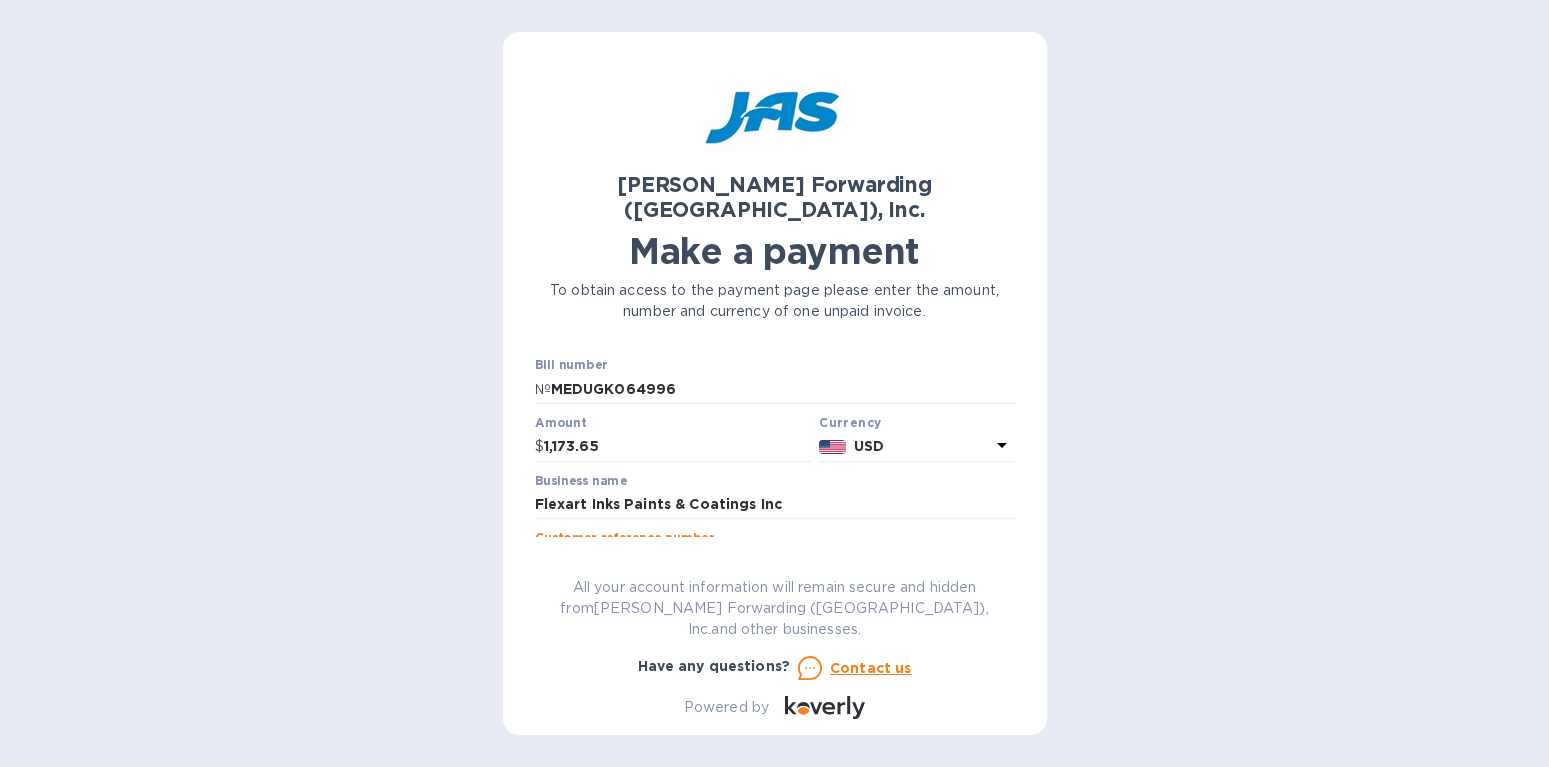click at bounding box center [775, 562] 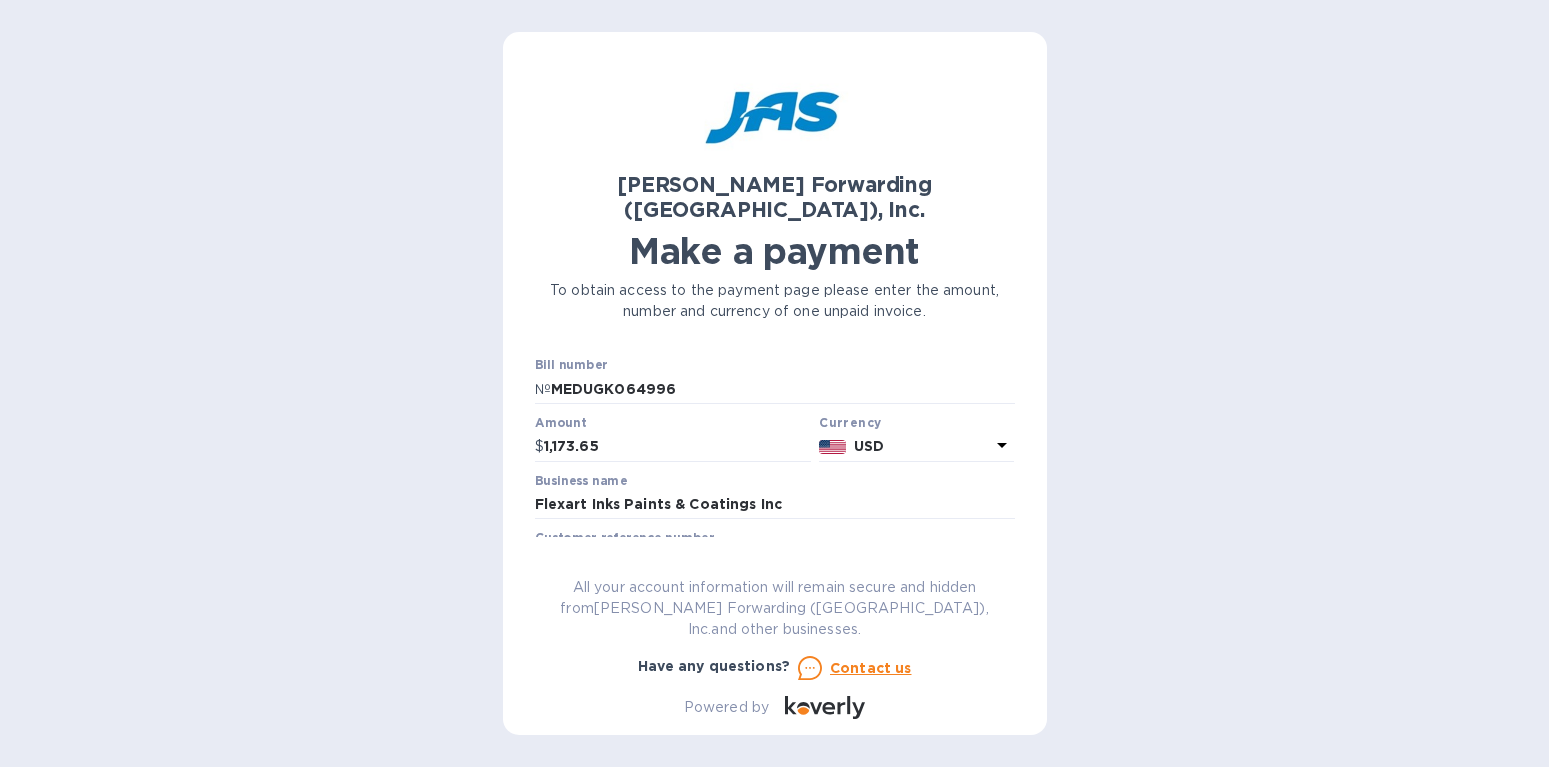 click 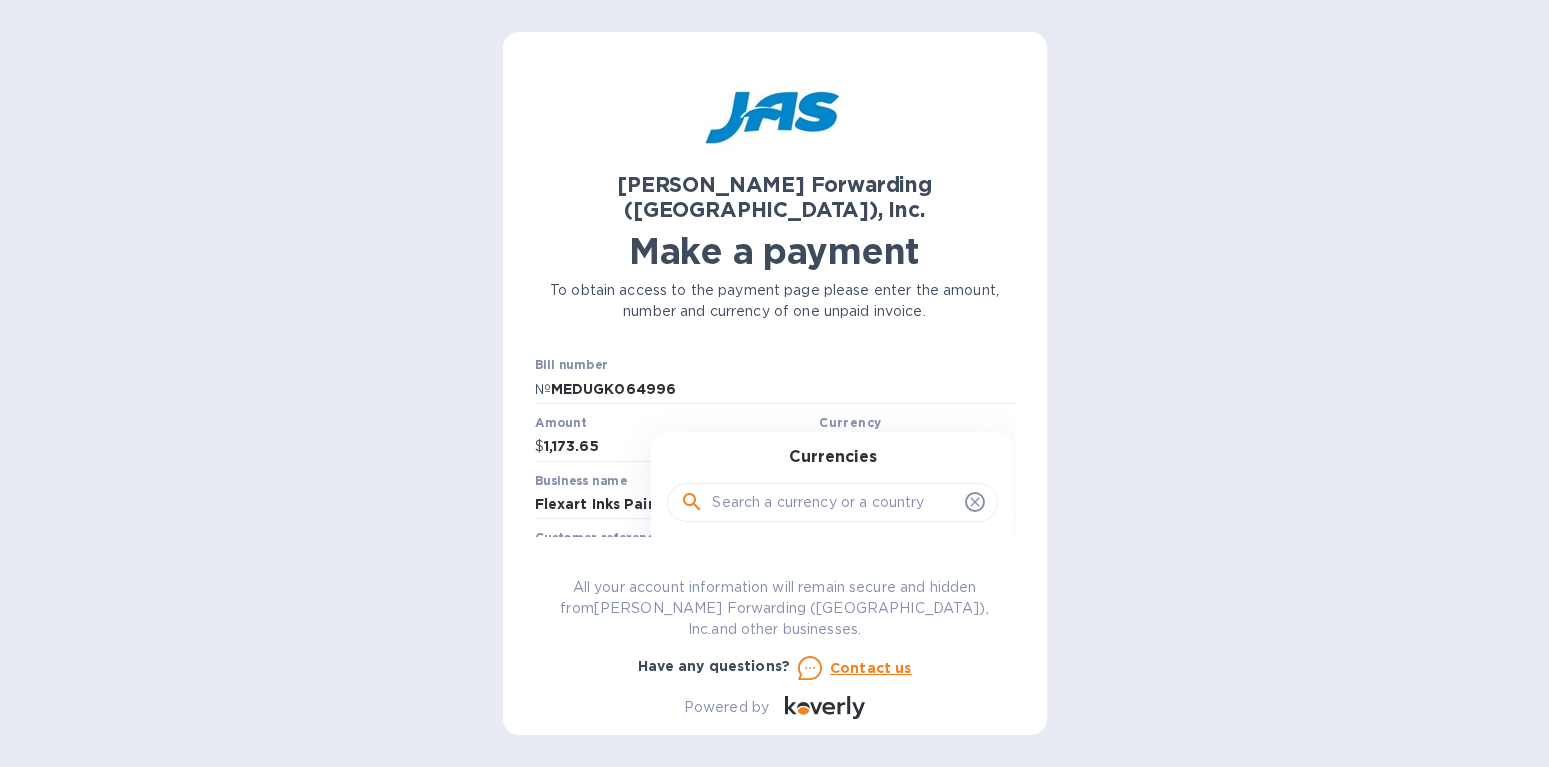 click on "Euro" at bounding box center [906, 588] 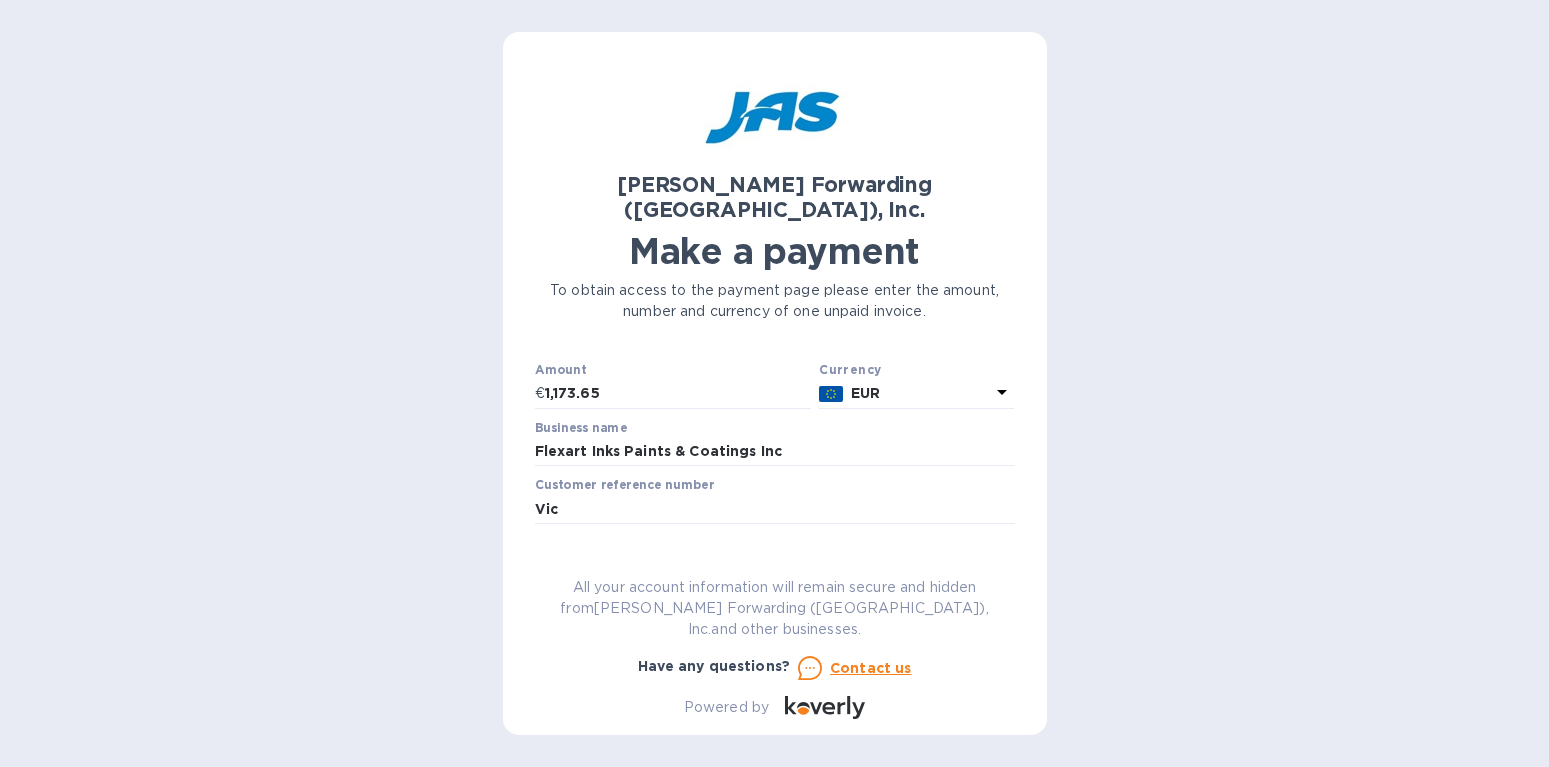 scroll, scrollTop: 51, scrollLeft: 0, axis: vertical 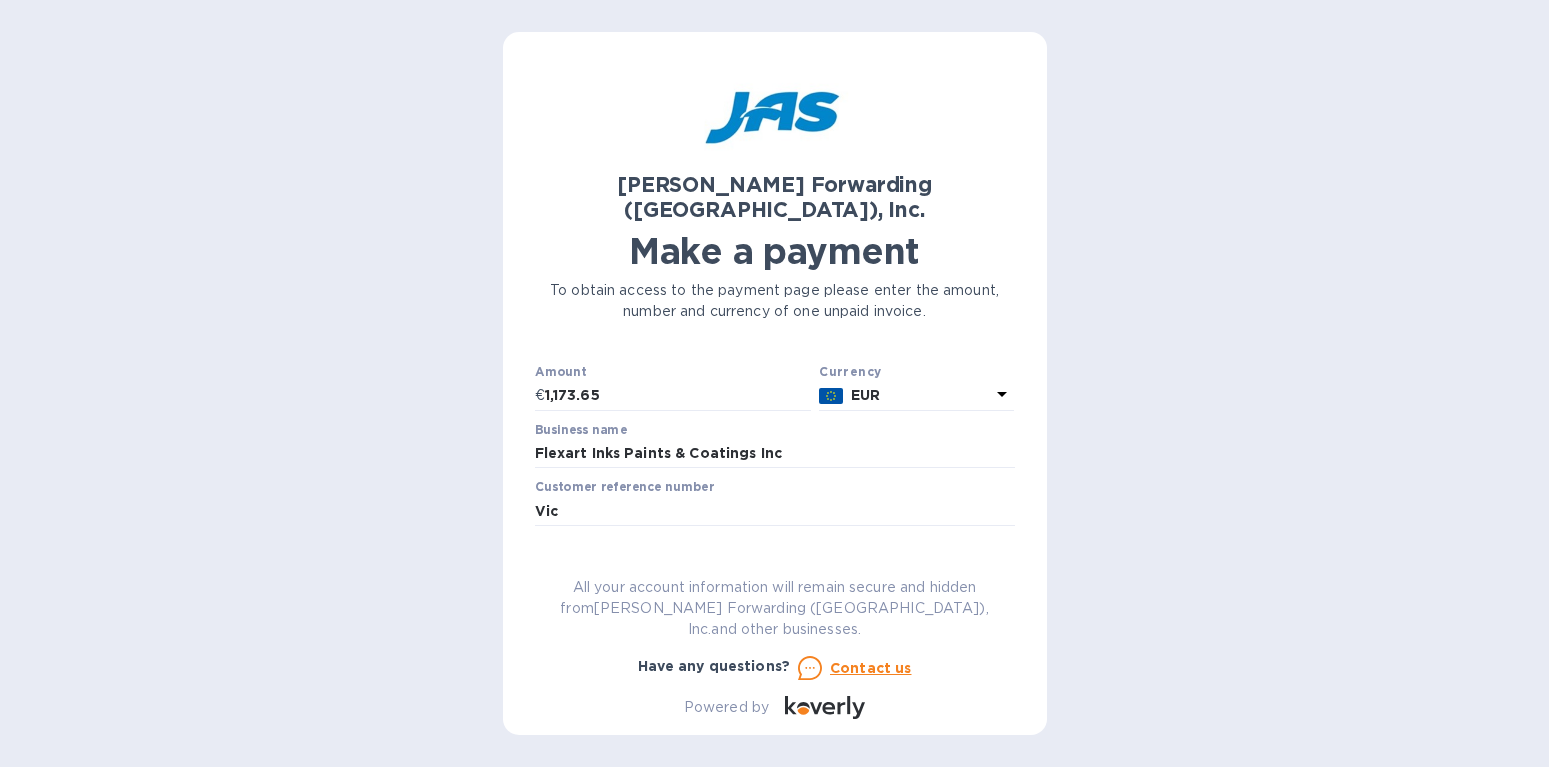 click on "EUR" at bounding box center [920, 395] 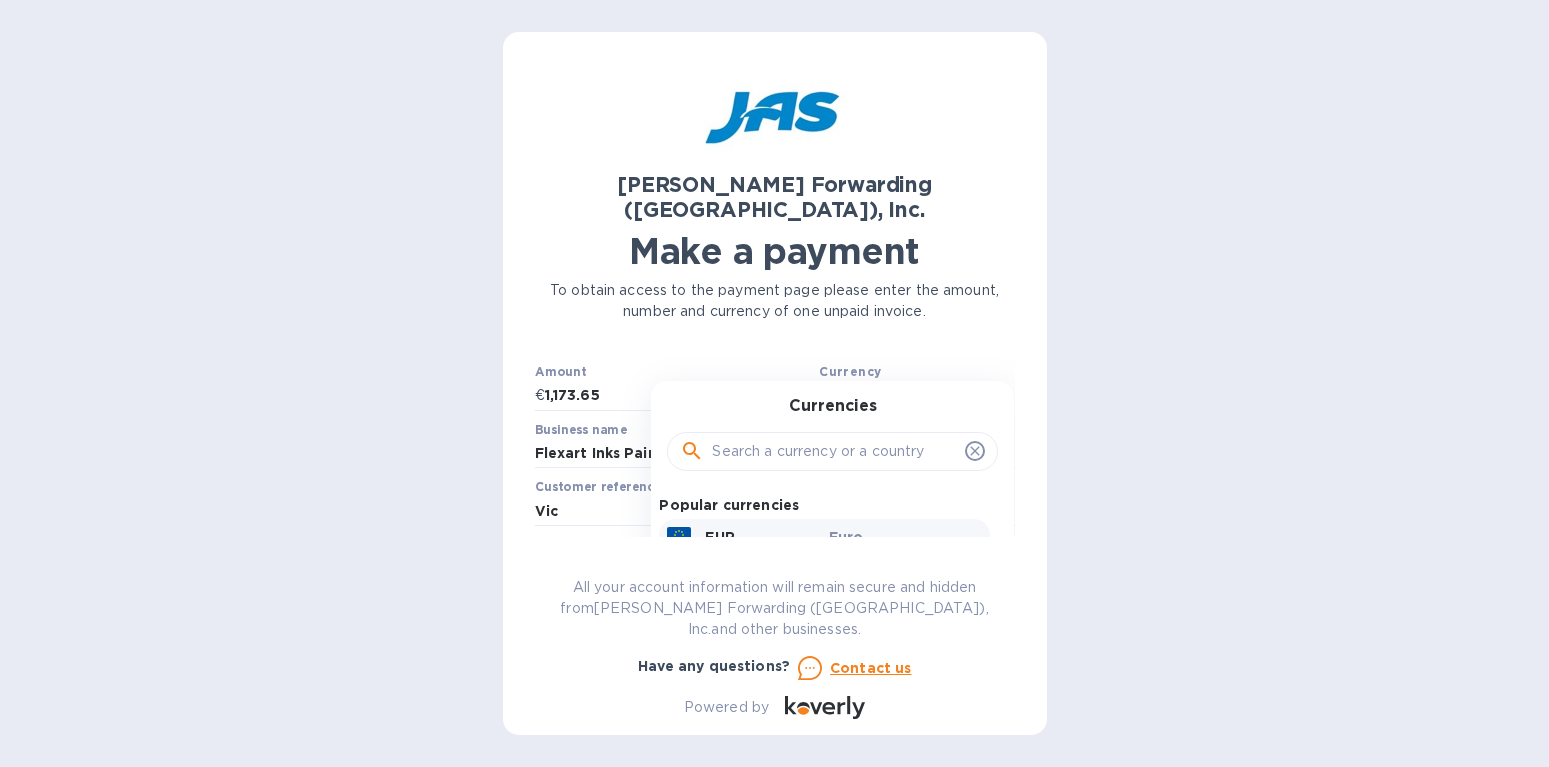 click on "Currencies" at bounding box center (832, 440) 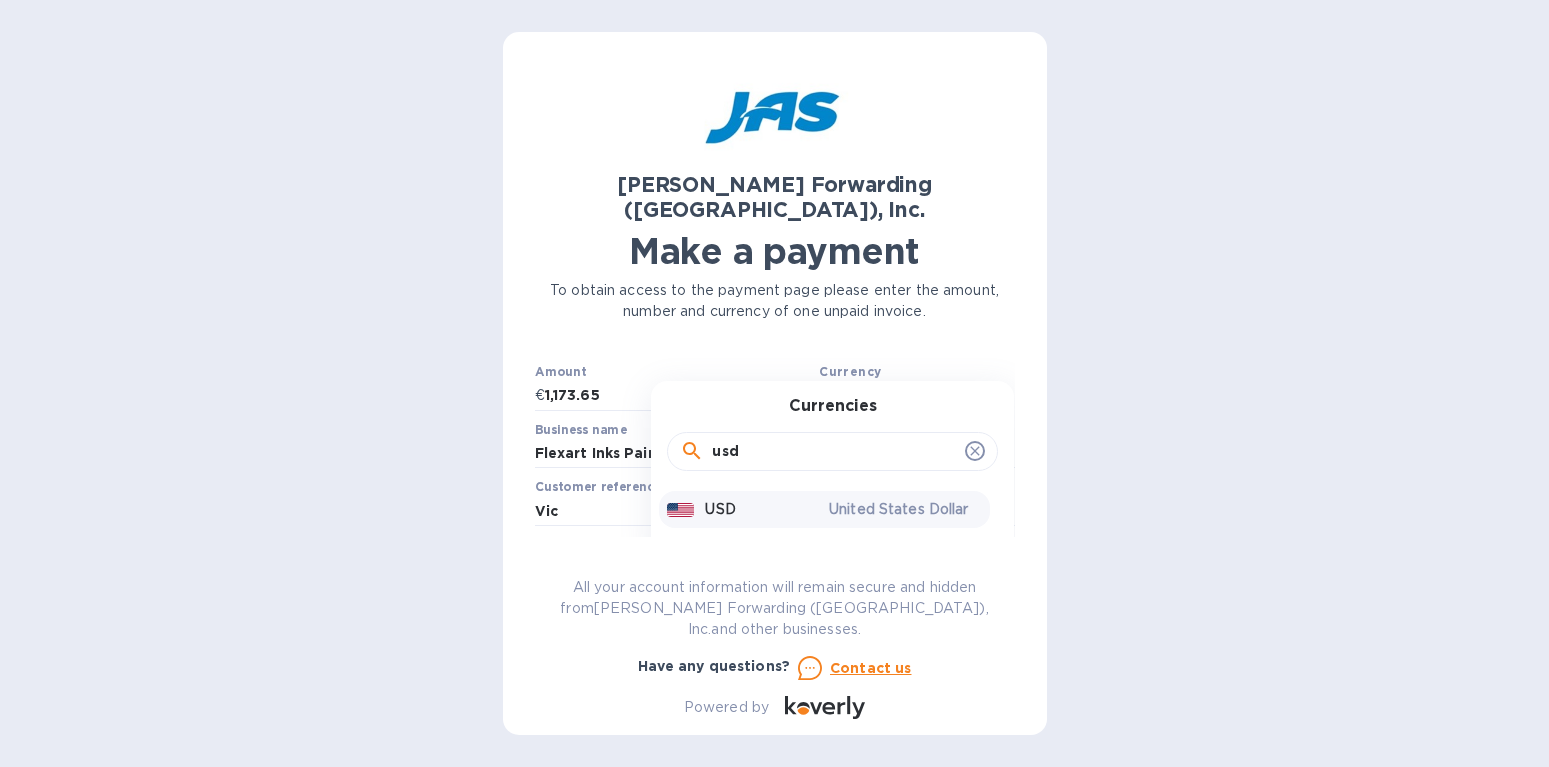 type on "usd" 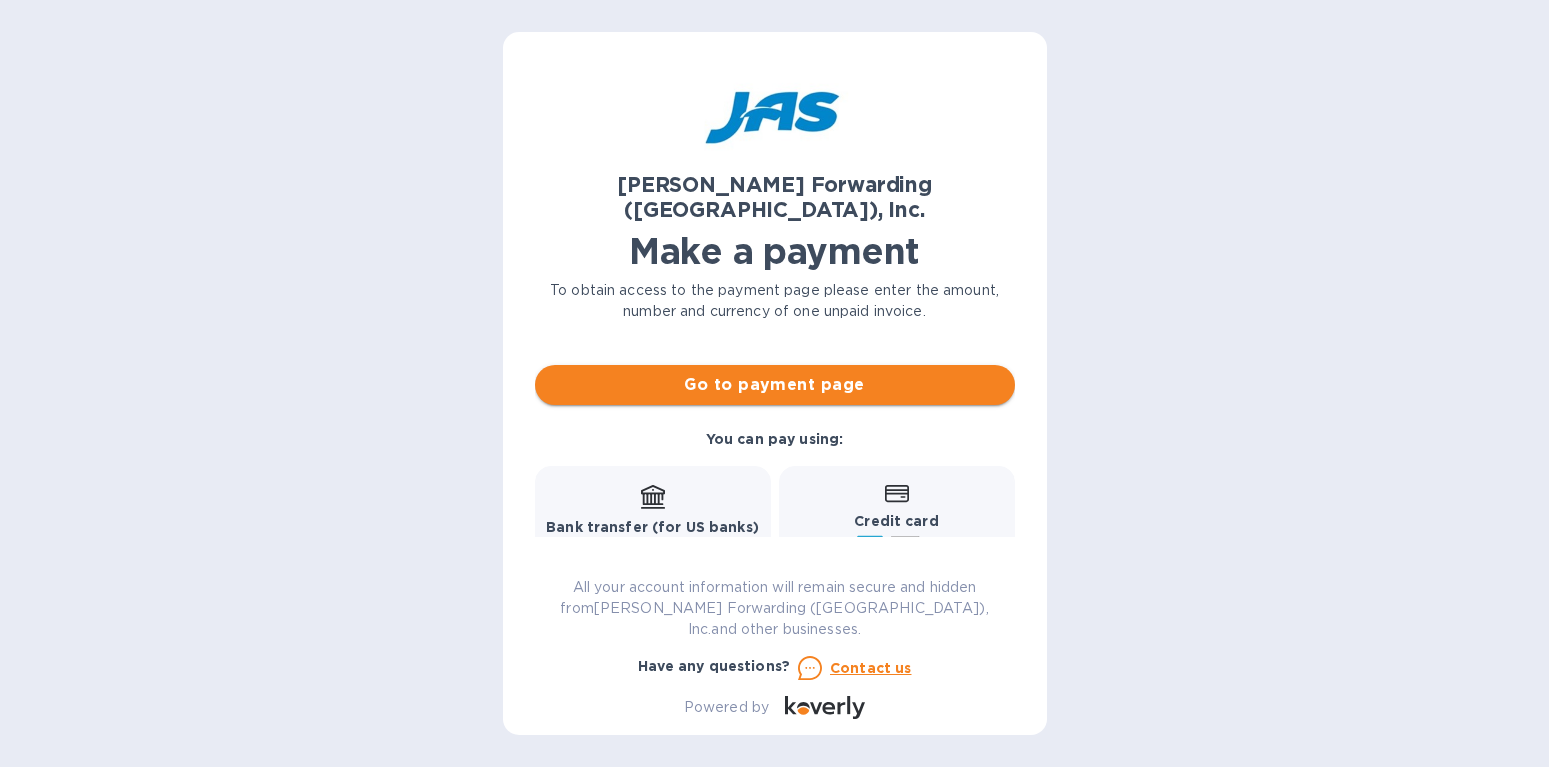 scroll, scrollTop: 241, scrollLeft: 0, axis: vertical 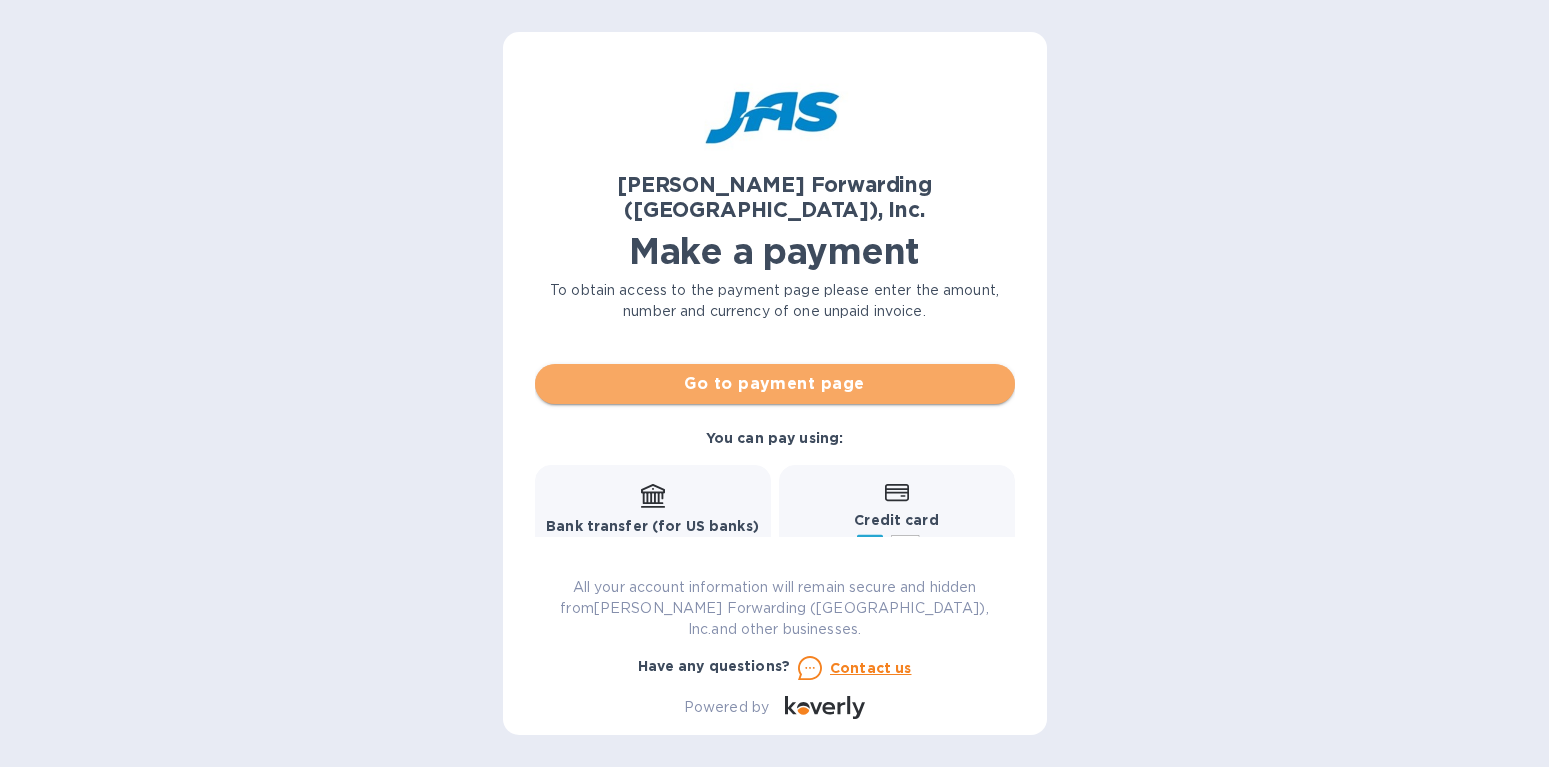 click on "Go to payment page" at bounding box center [775, 384] 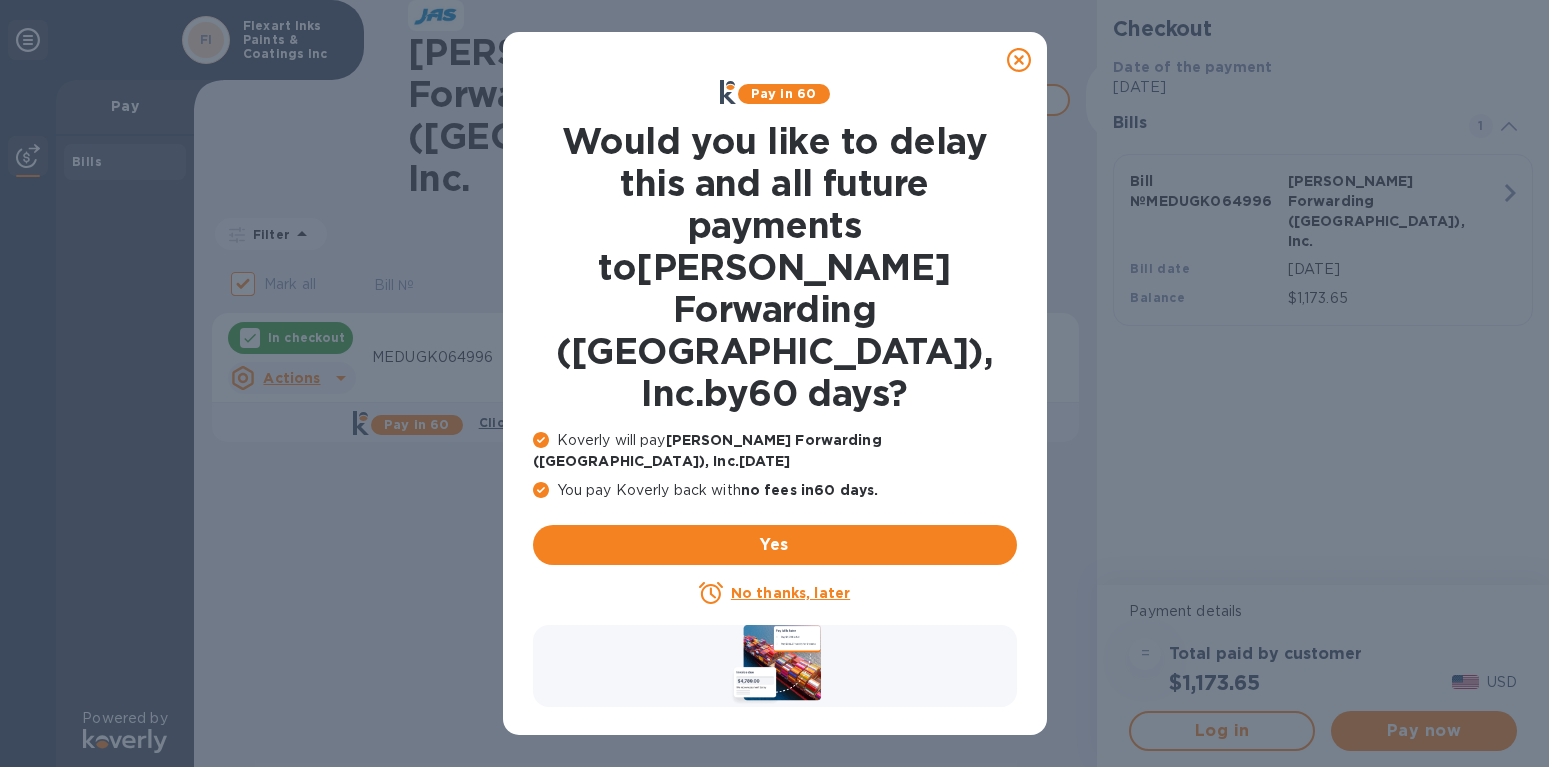 click on "No thanks, later" at bounding box center (790, 593) 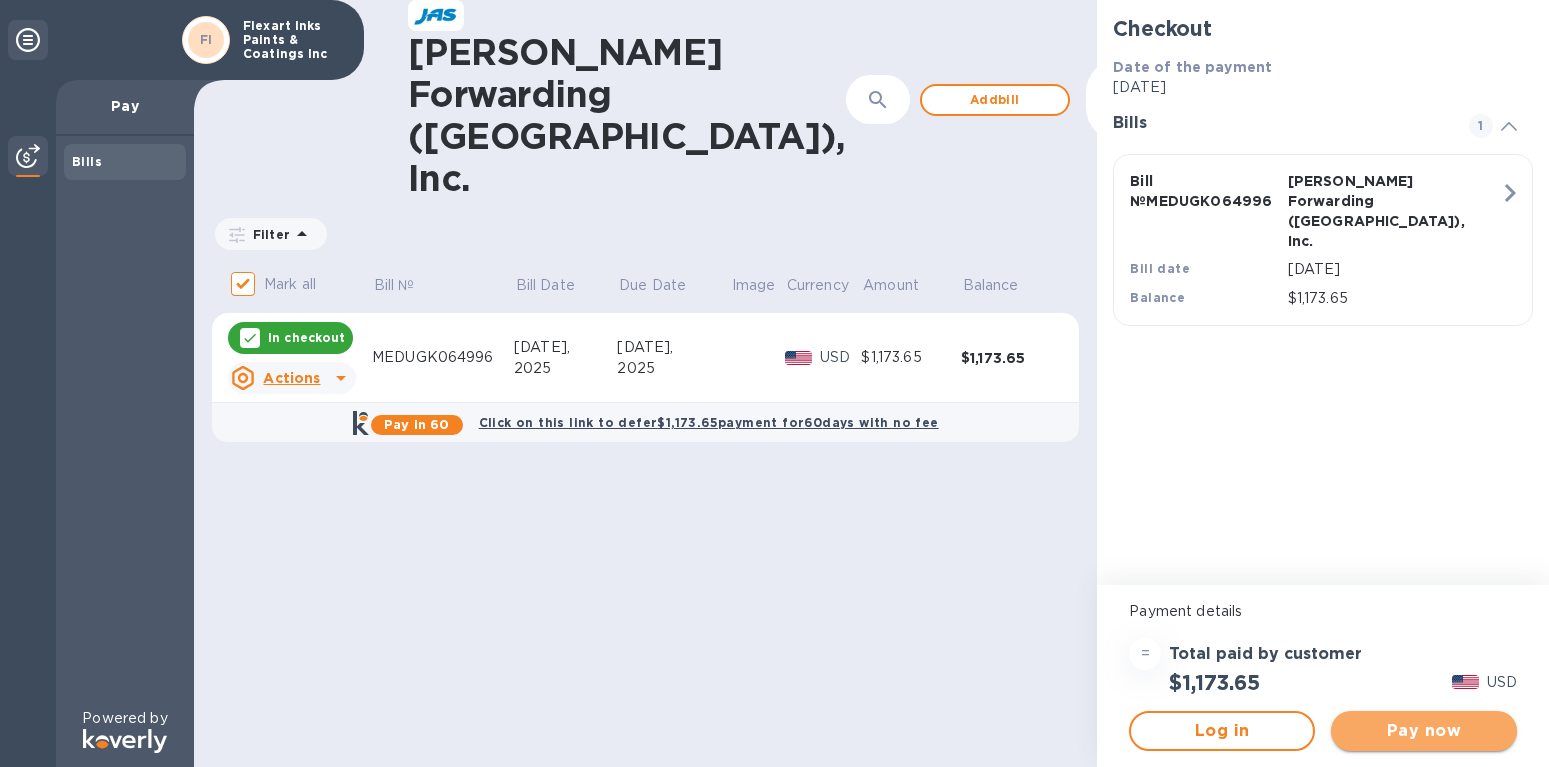 click on "Pay now" at bounding box center (1424, 731) 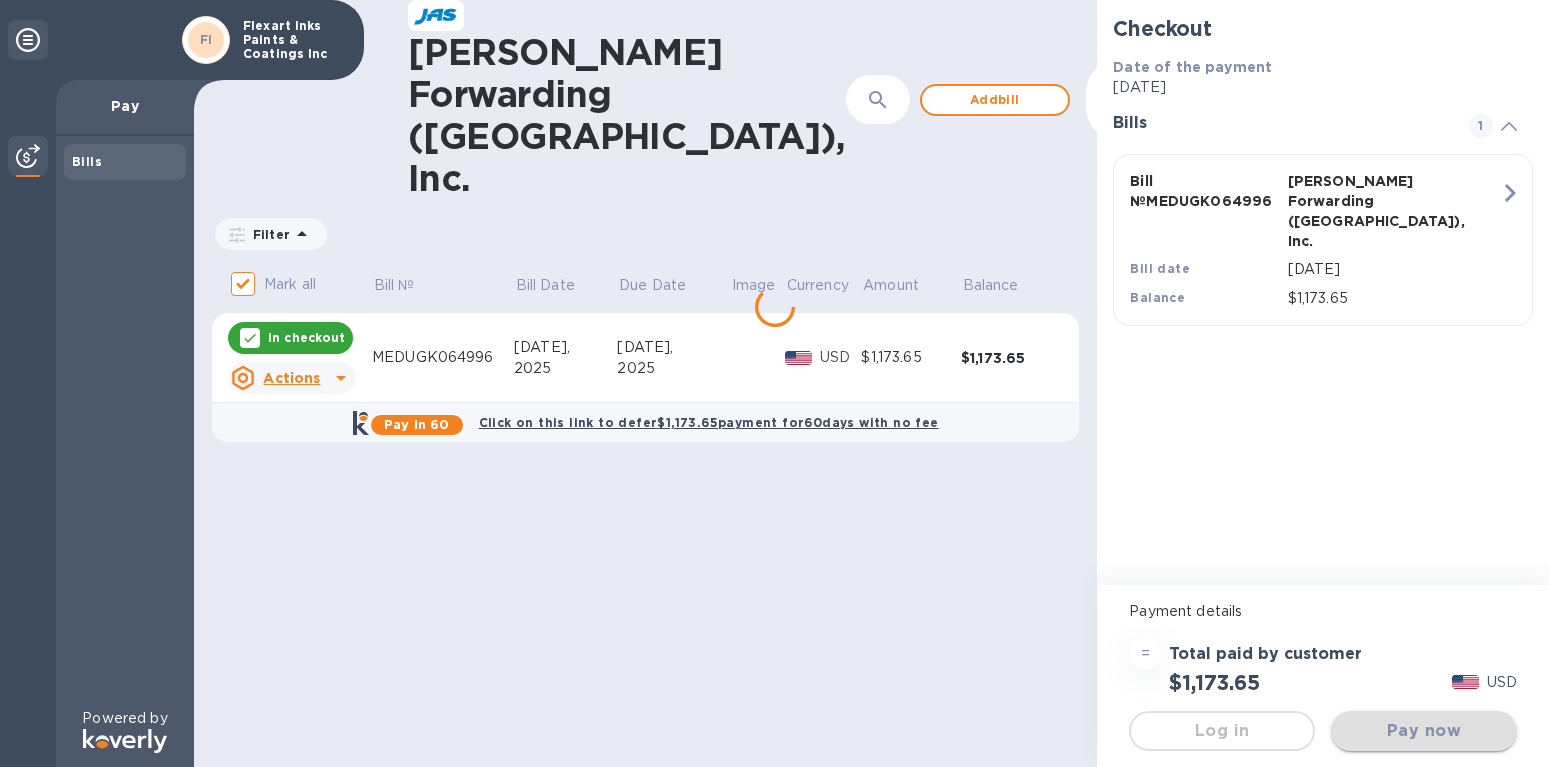 scroll, scrollTop: 0, scrollLeft: 0, axis: both 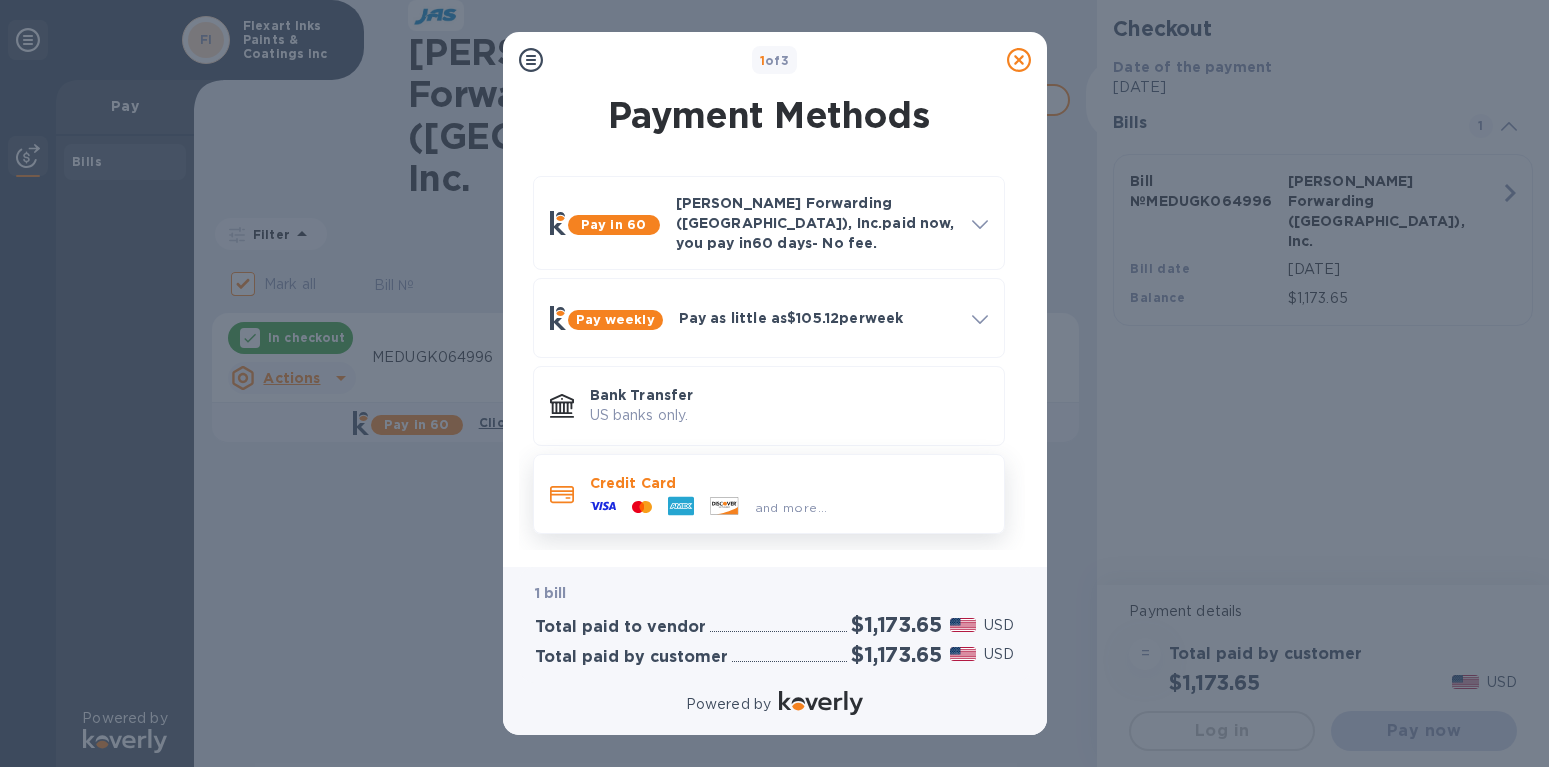 click on "Credit Card" at bounding box center [789, 483] 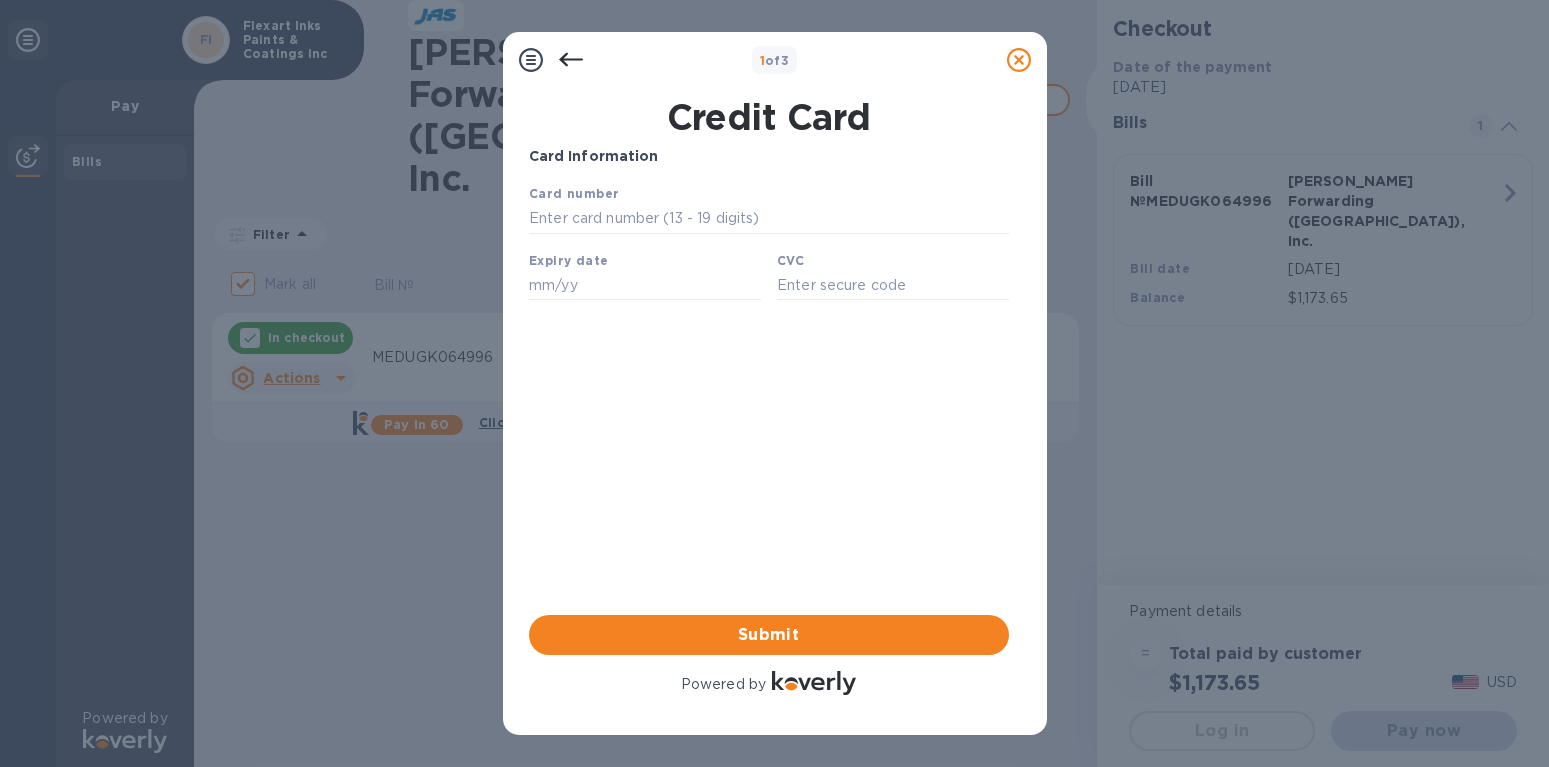 scroll, scrollTop: 0, scrollLeft: 0, axis: both 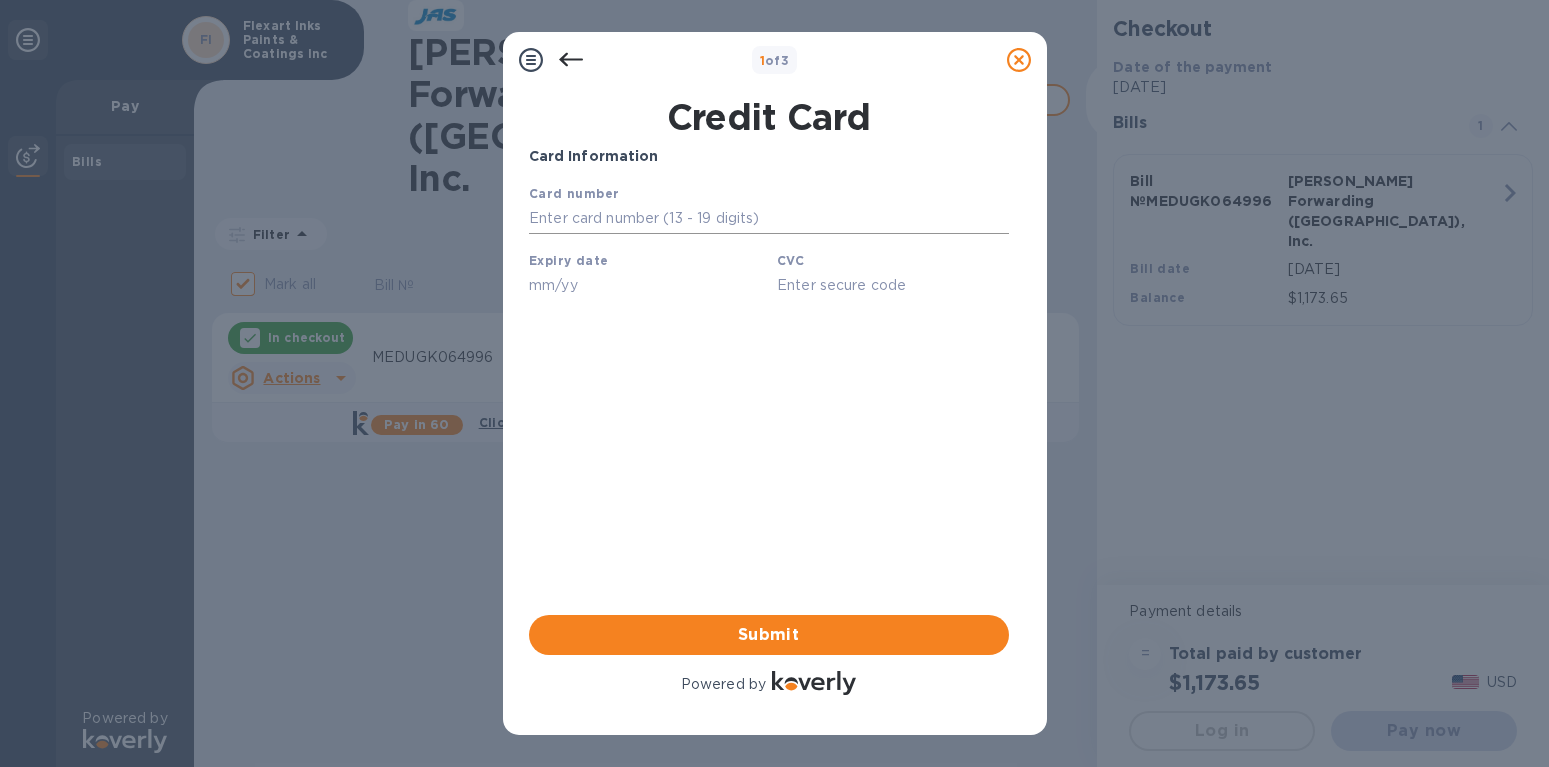 click at bounding box center (768, 219) 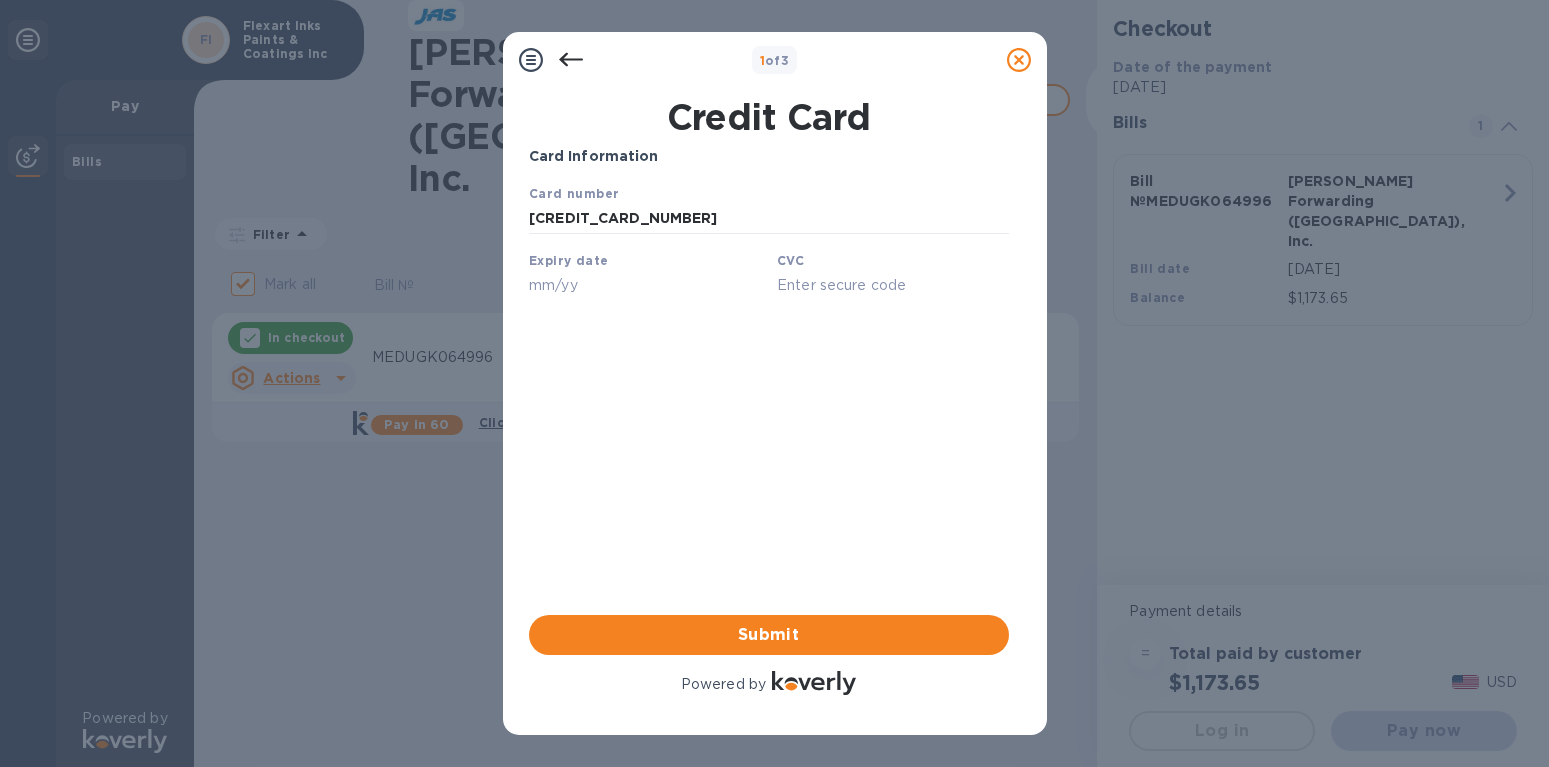 type on "[CREDIT_CARD_NUMBER]" 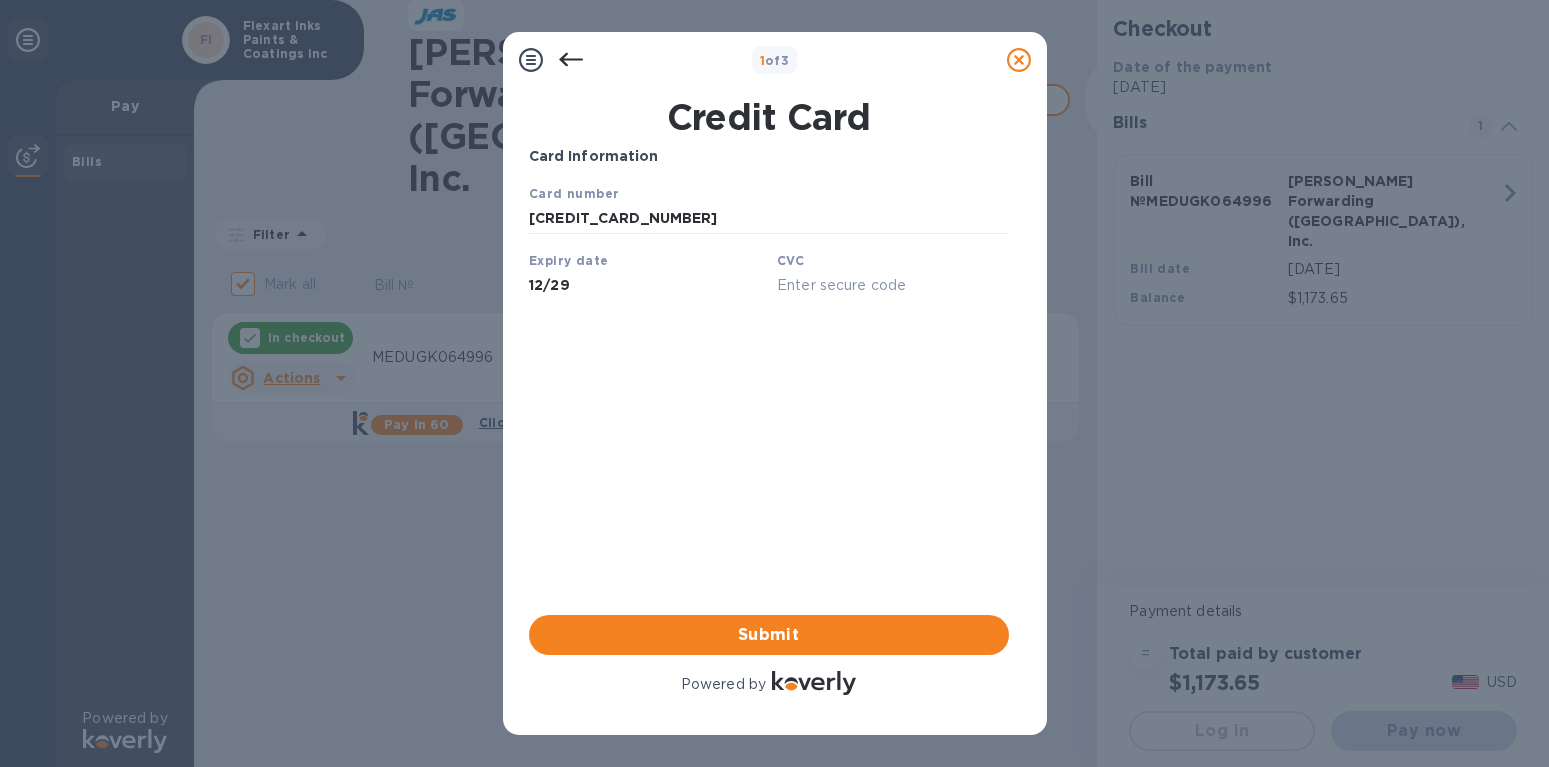 type on "12/29" 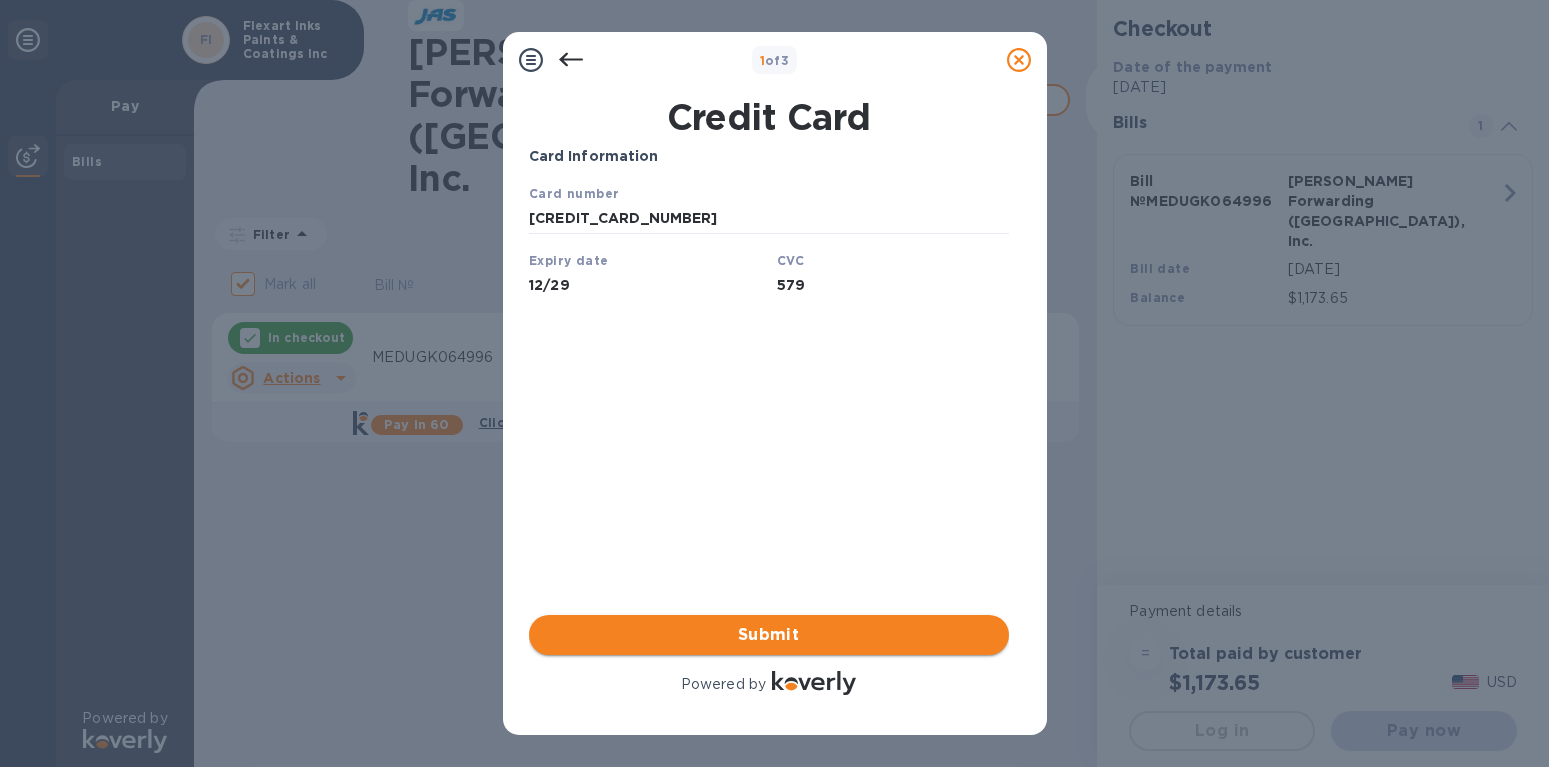 type on "579" 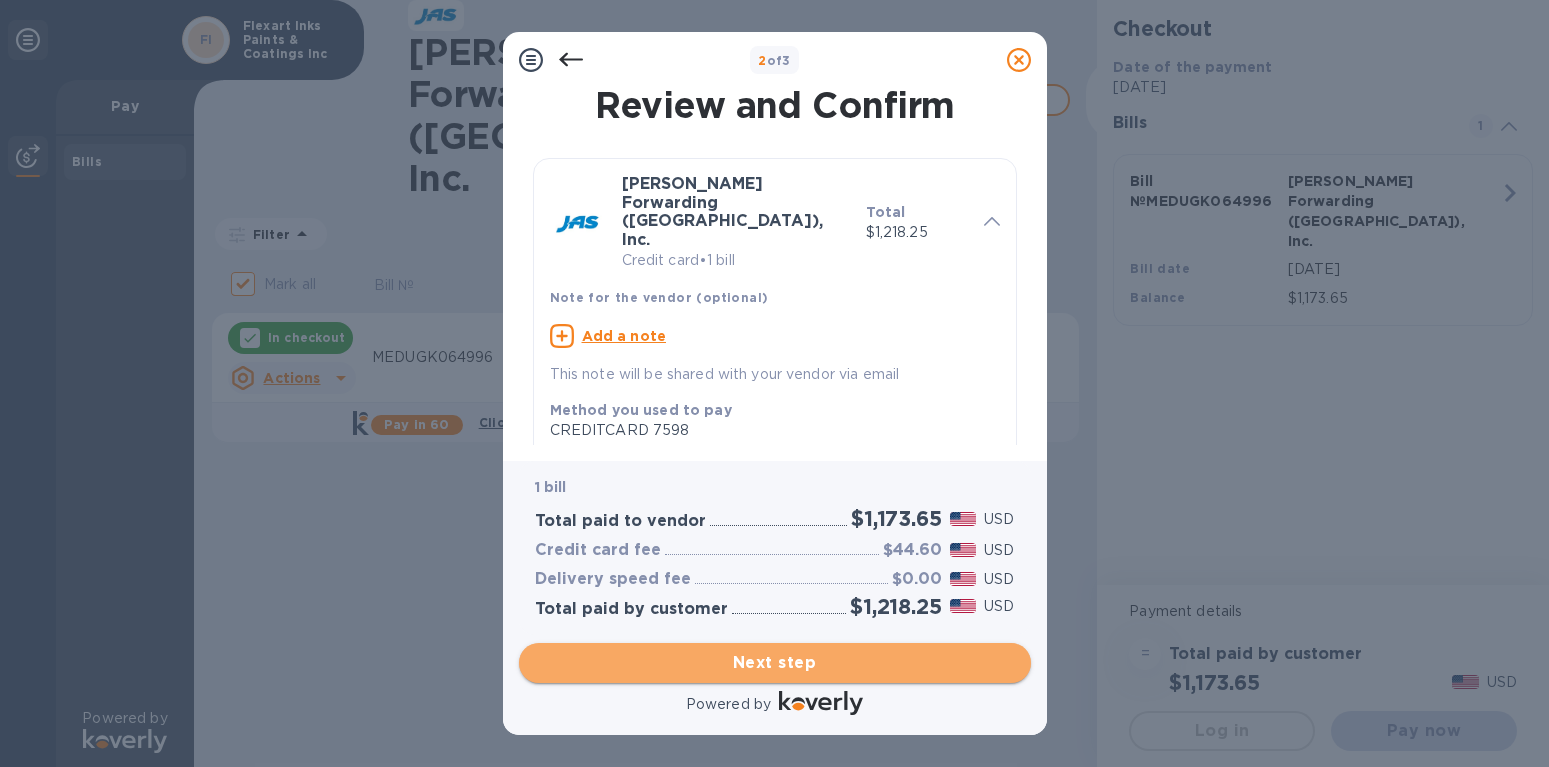 click on "Next step" at bounding box center [775, 663] 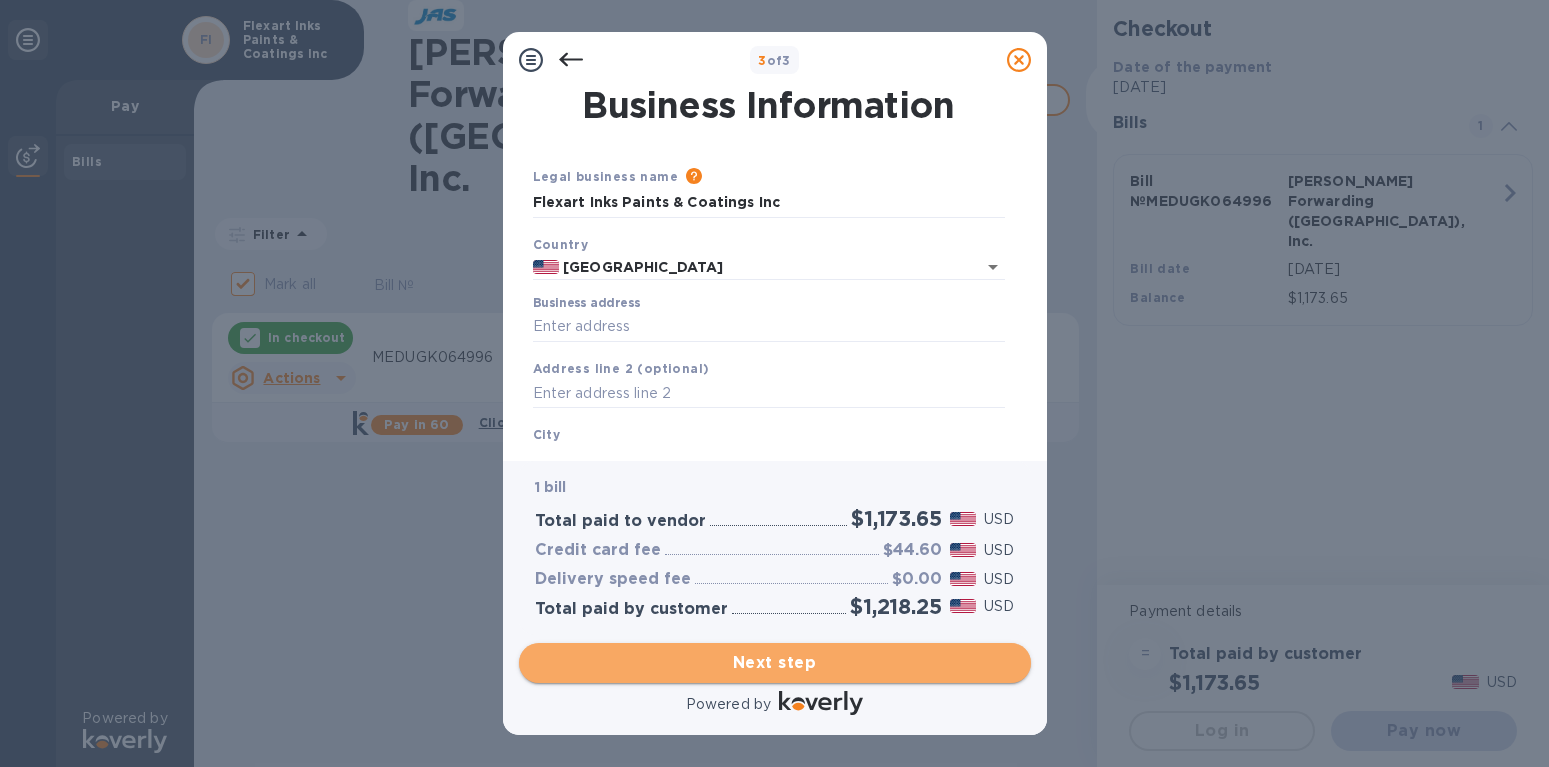 click on "Next step" at bounding box center [775, 663] 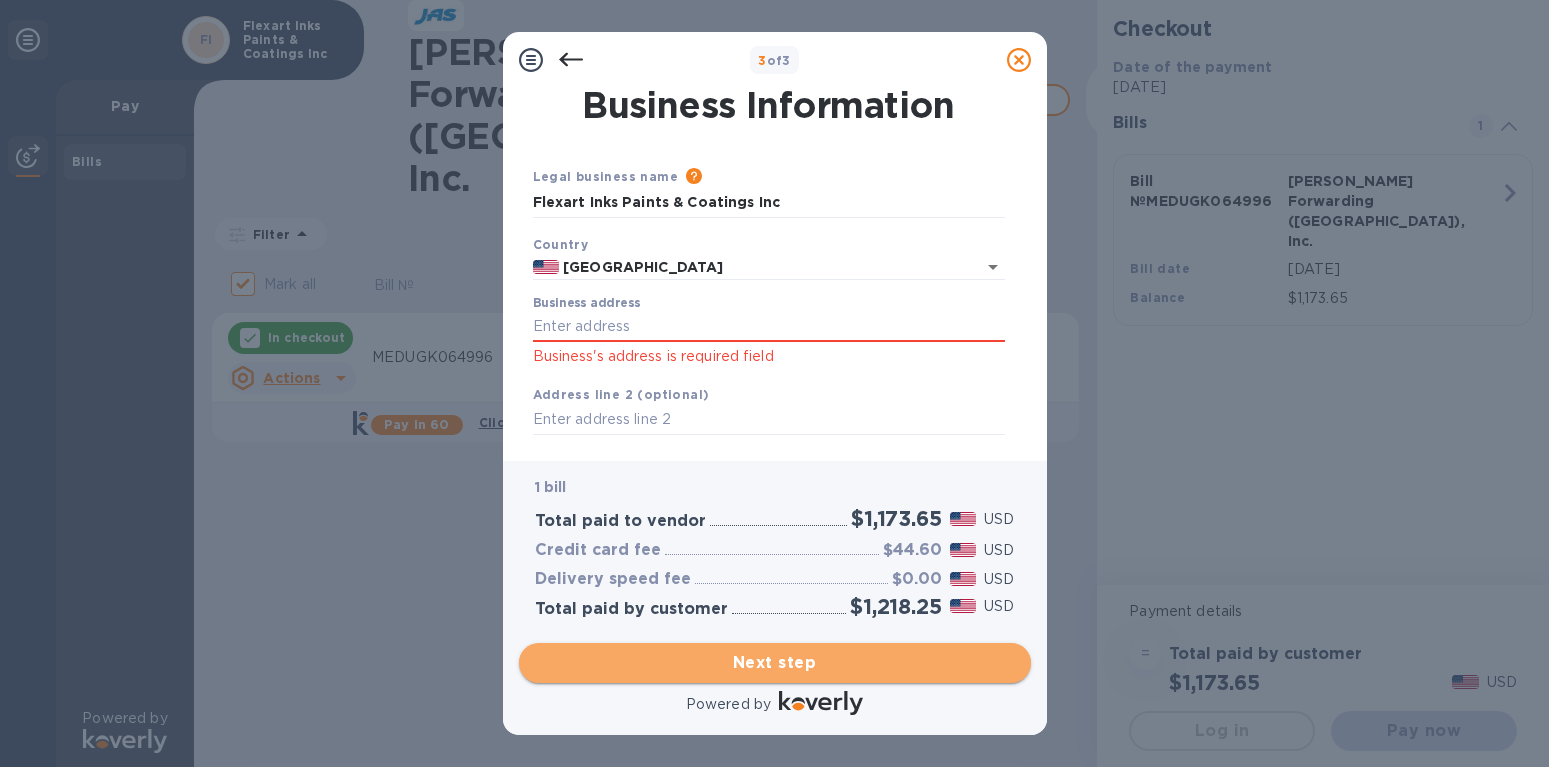click on "Next step" at bounding box center (775, 663) 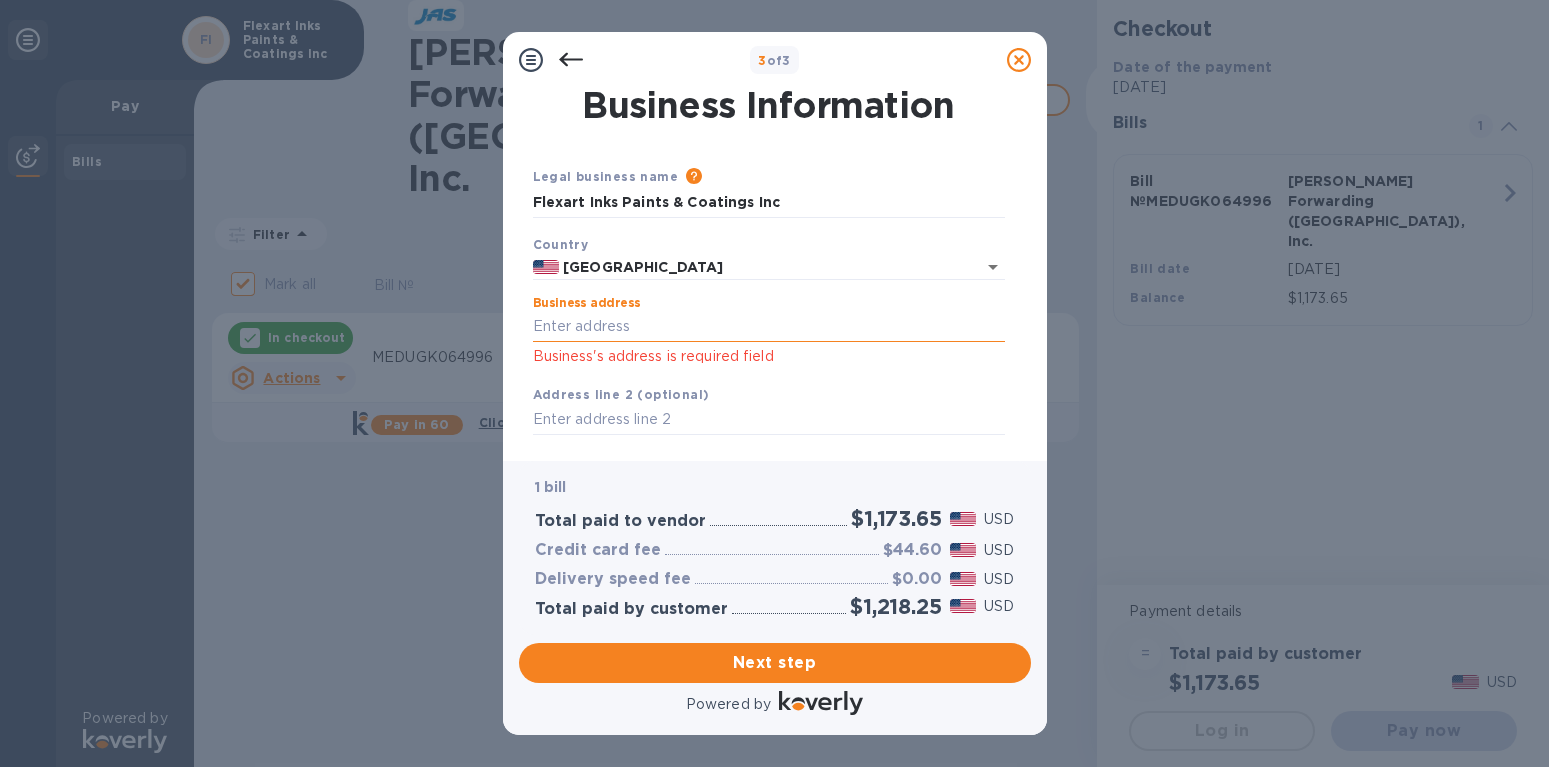 click on "Business address" at bounding box center [769, 327] 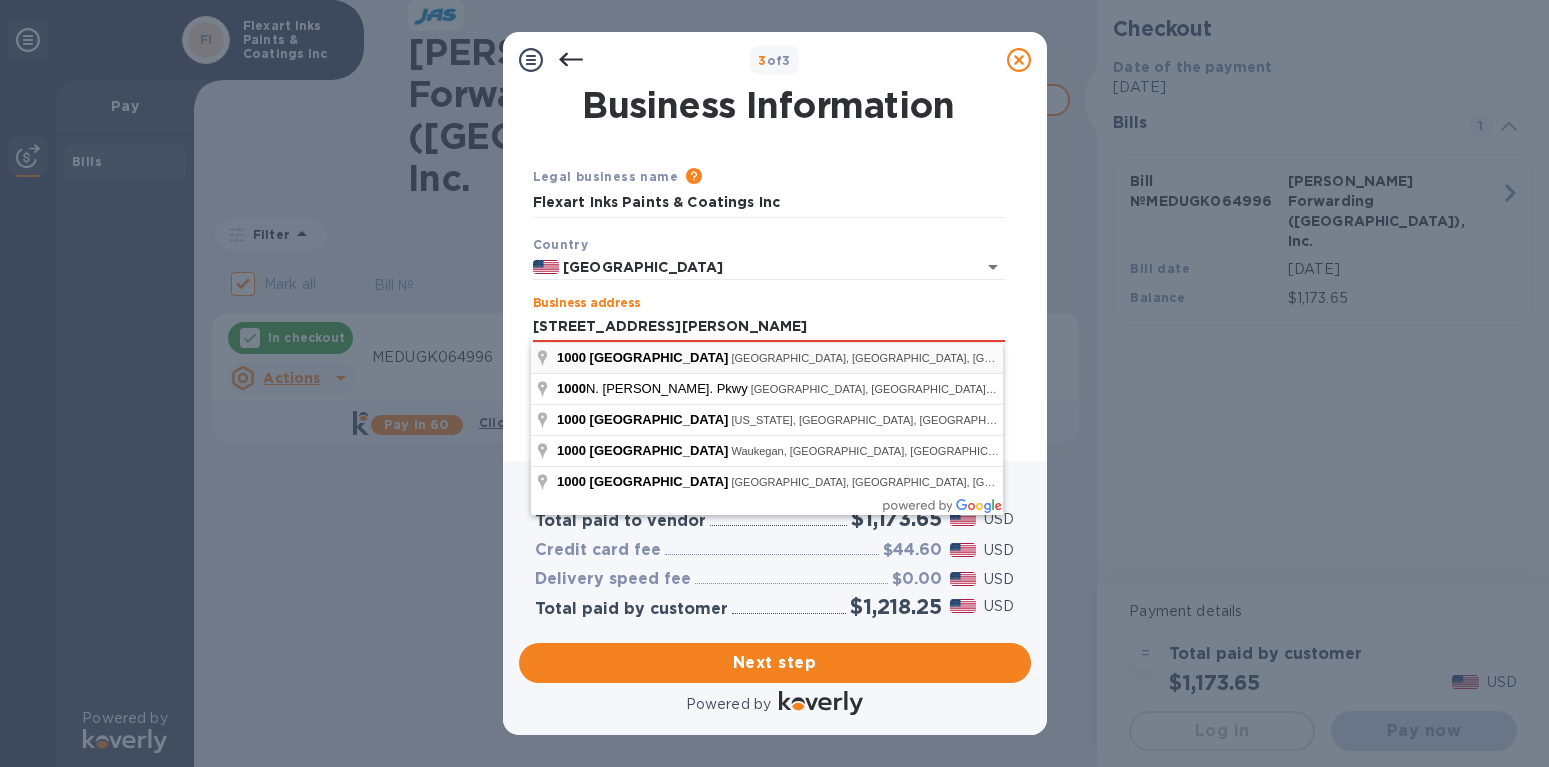 type on "[STREET_ADDRESS]" 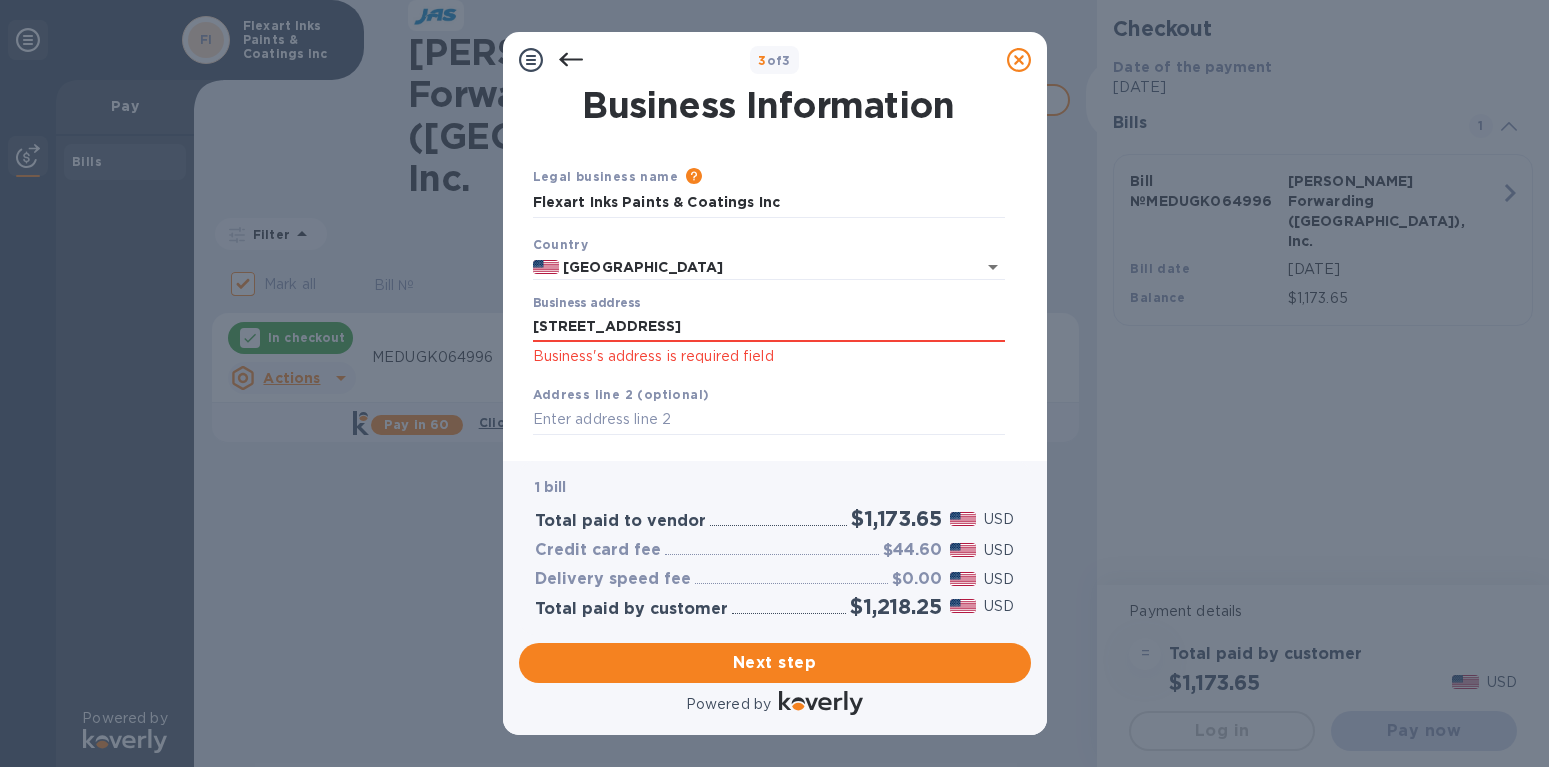 click on "Address line 2 (optional)" at bounding box center [621, 394] 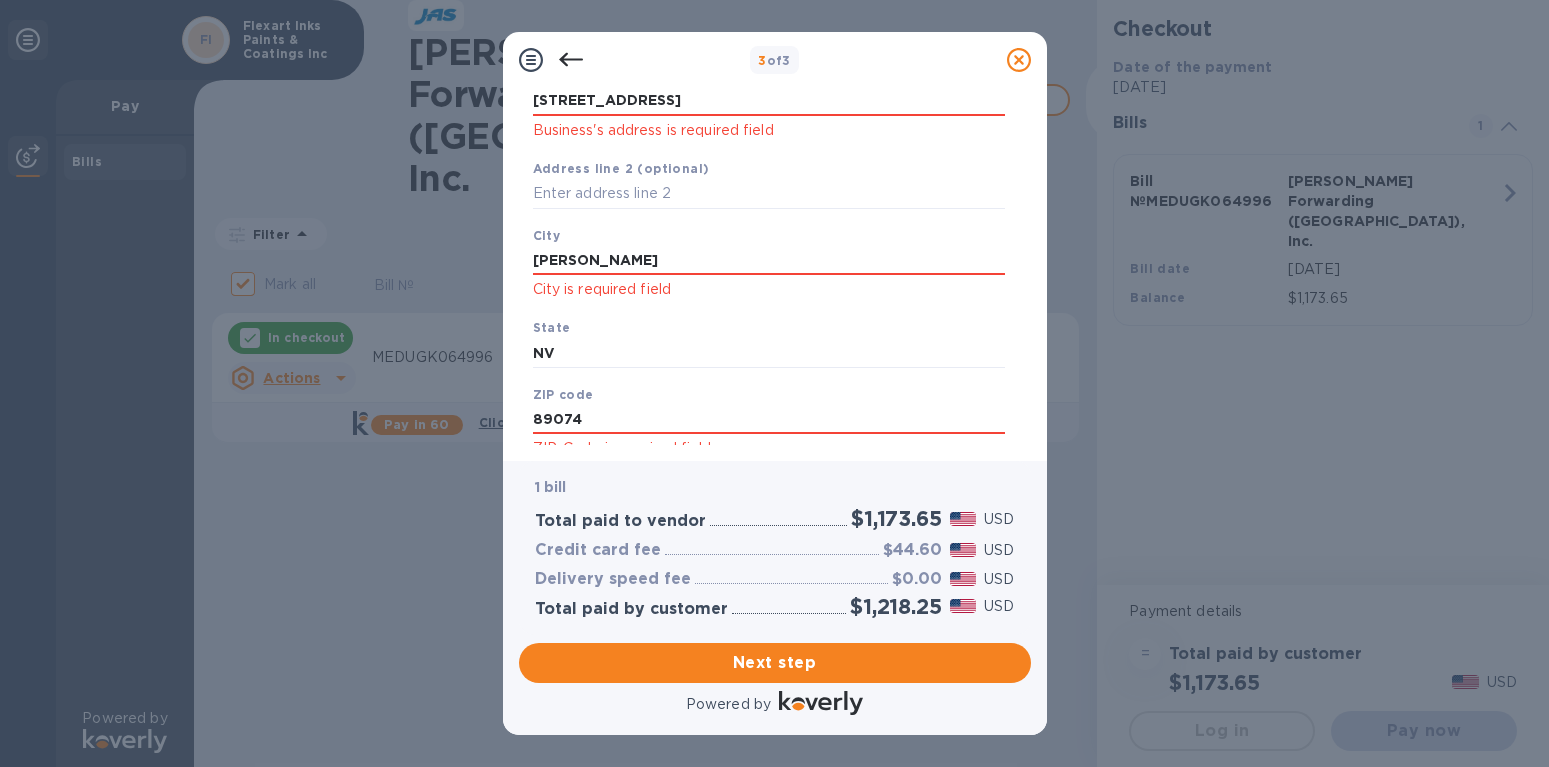 scroll, scrollTop: 171, scrollLeft: 0, axis: vertical 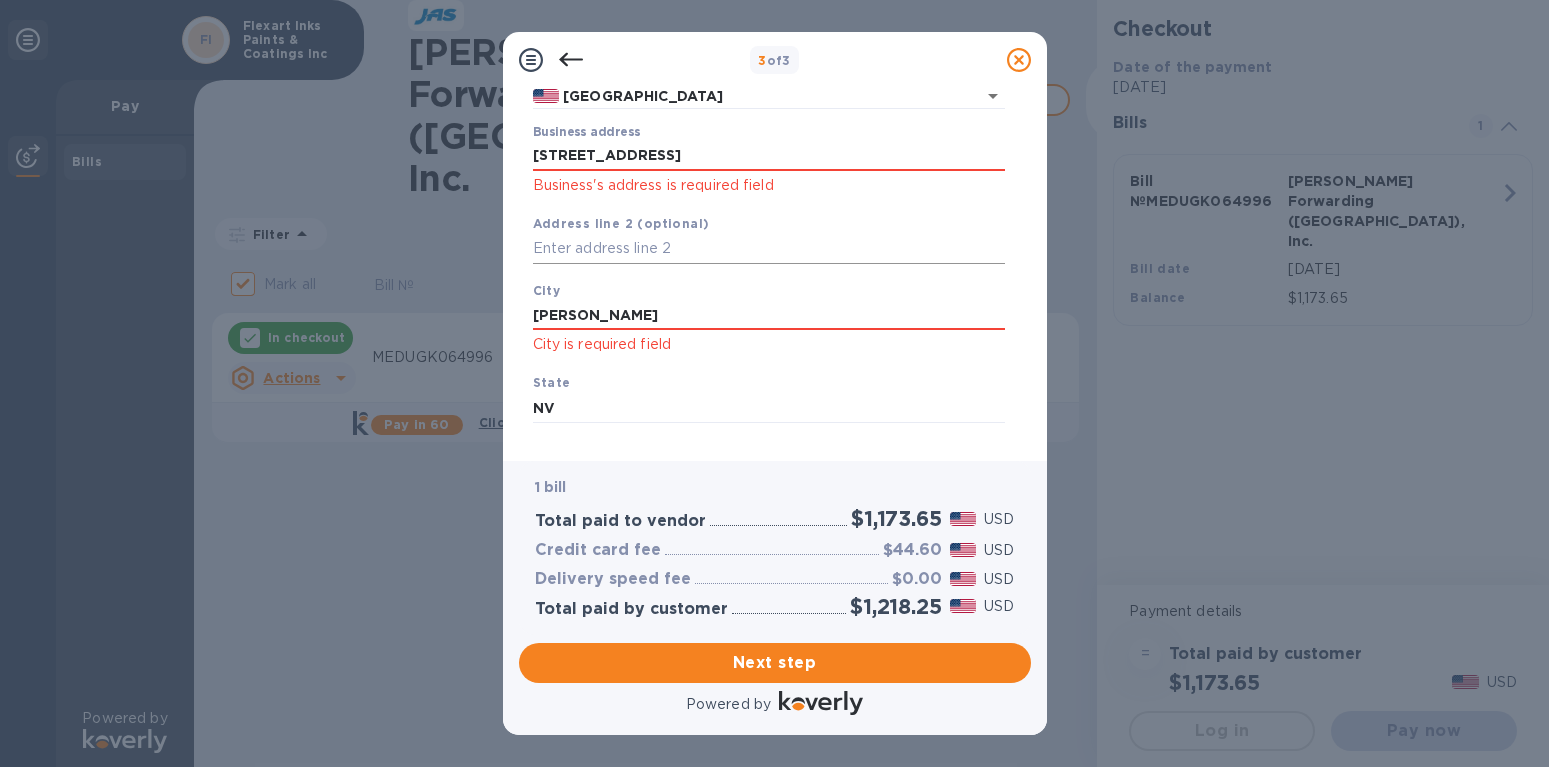 click at bounding box center (769, 249) 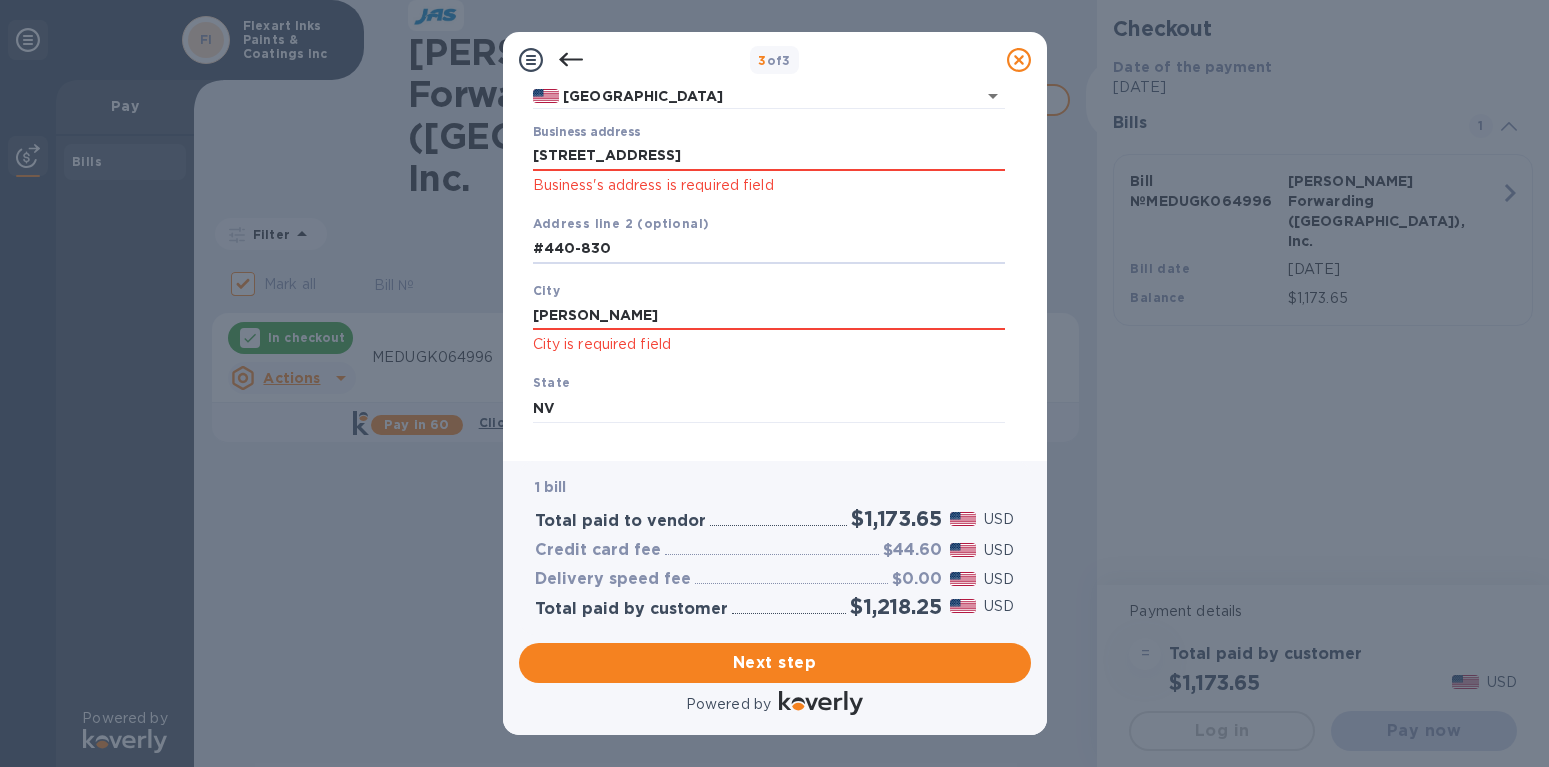 scroll, scrollTop: 175, scrollLeft: 0, axis: vertical 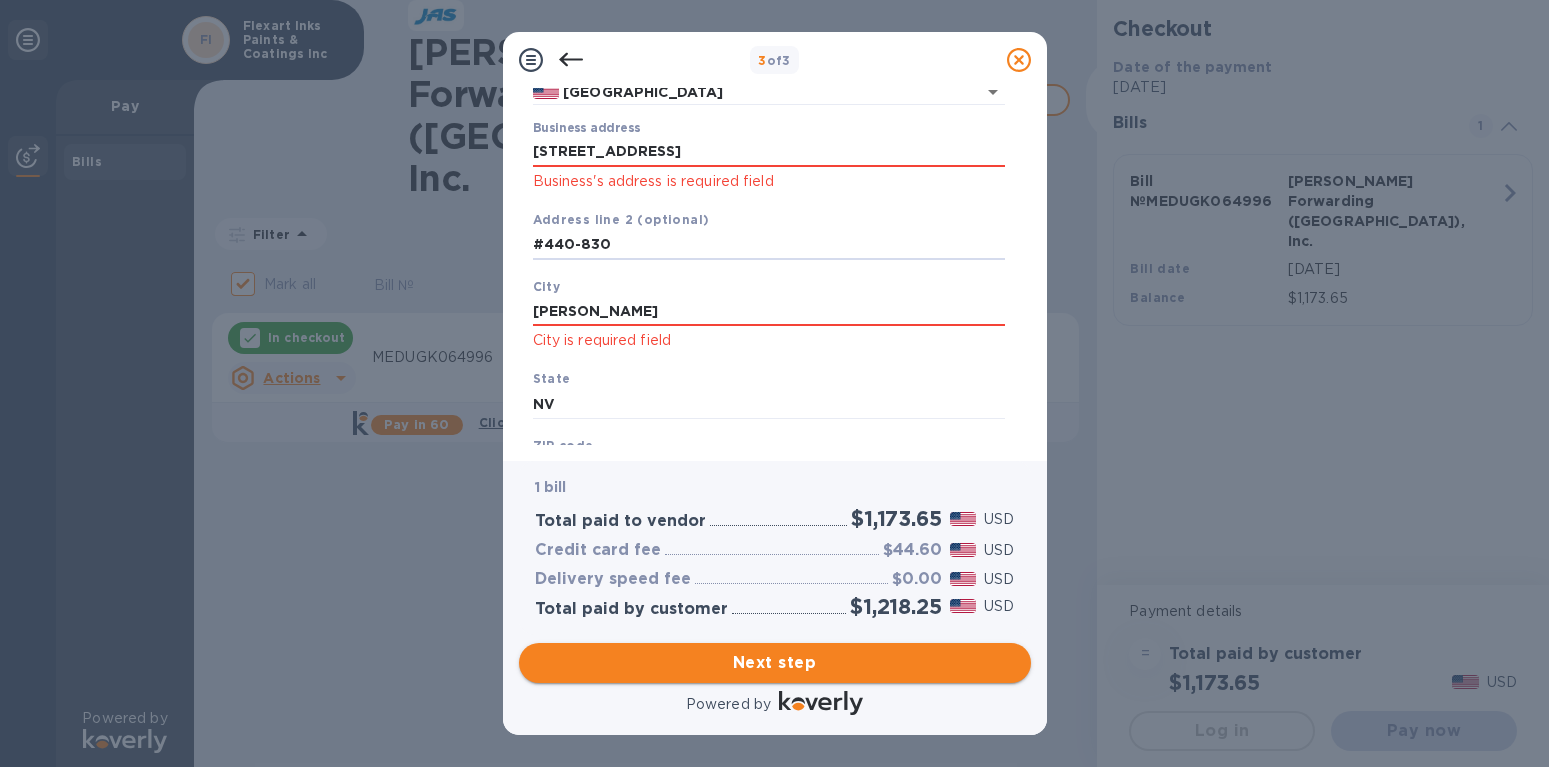 type on "#440-830" 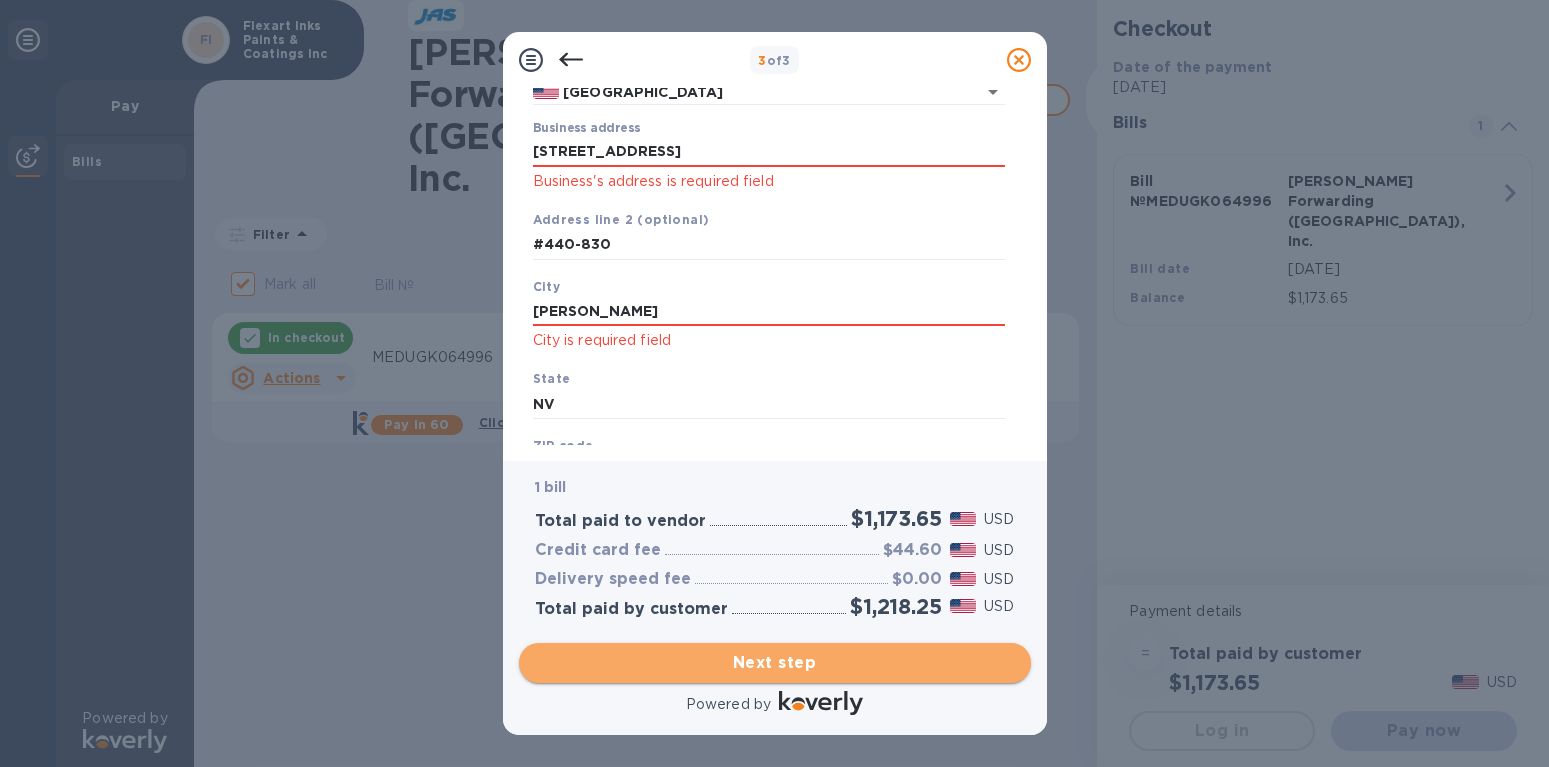 click on "Next step" at bounding box center (775, 663) 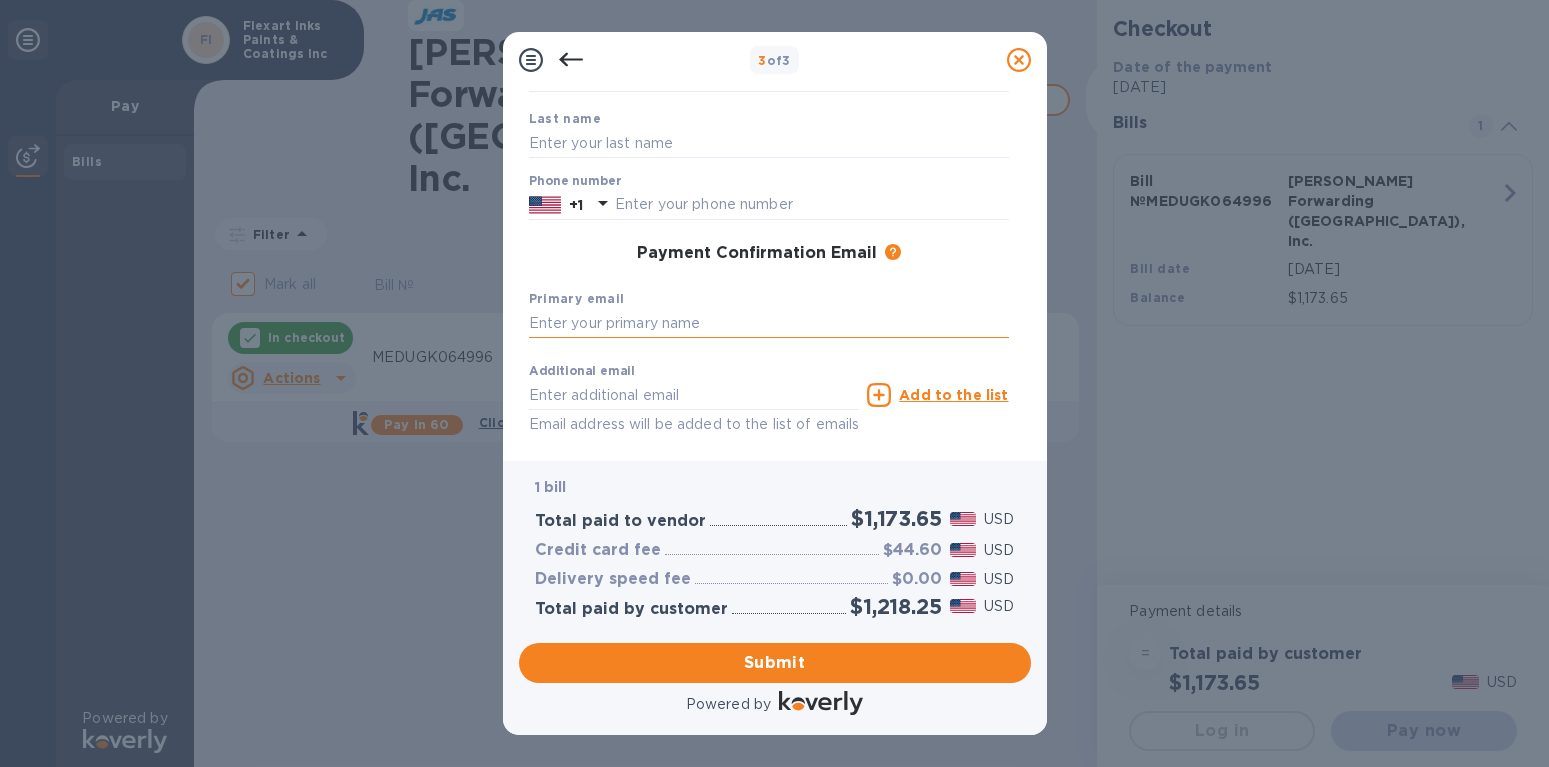 click at bounding box center [769, 324] 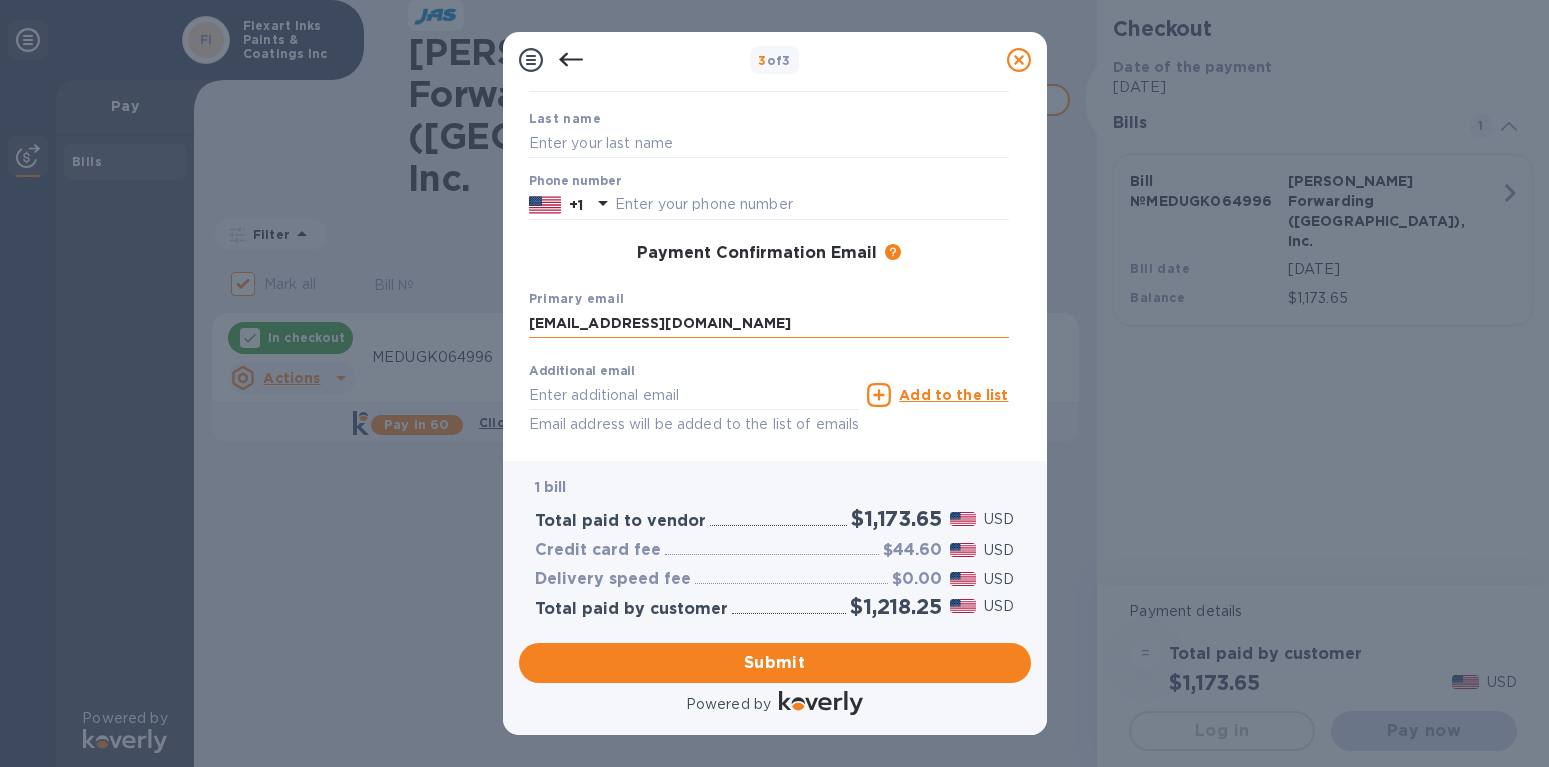 type on "[EMAIL_ADDRESS][DOMAIN_NAME]" 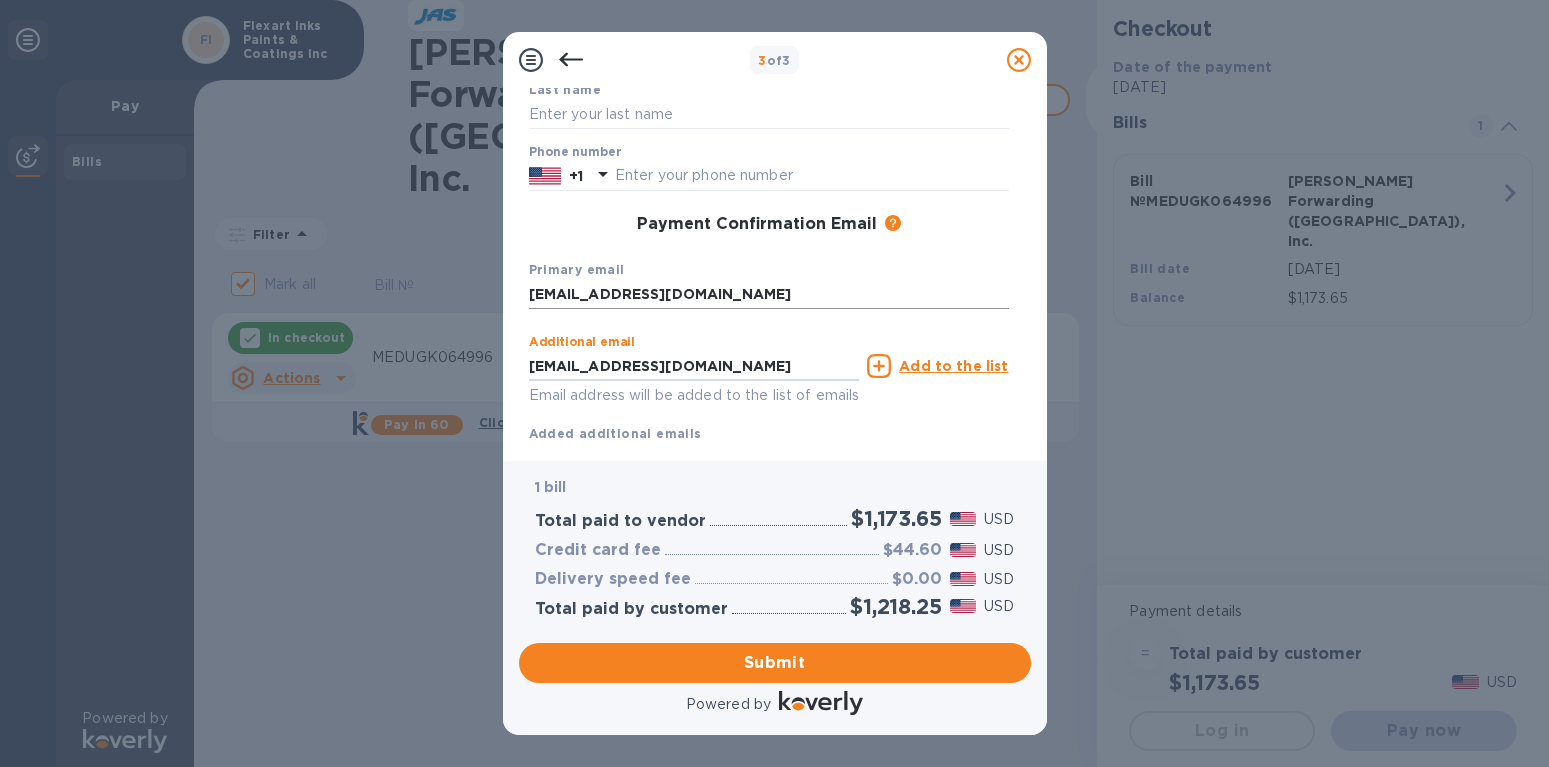 scroll, scrollTop: 233, scrollLeft: 0, axis: vertical 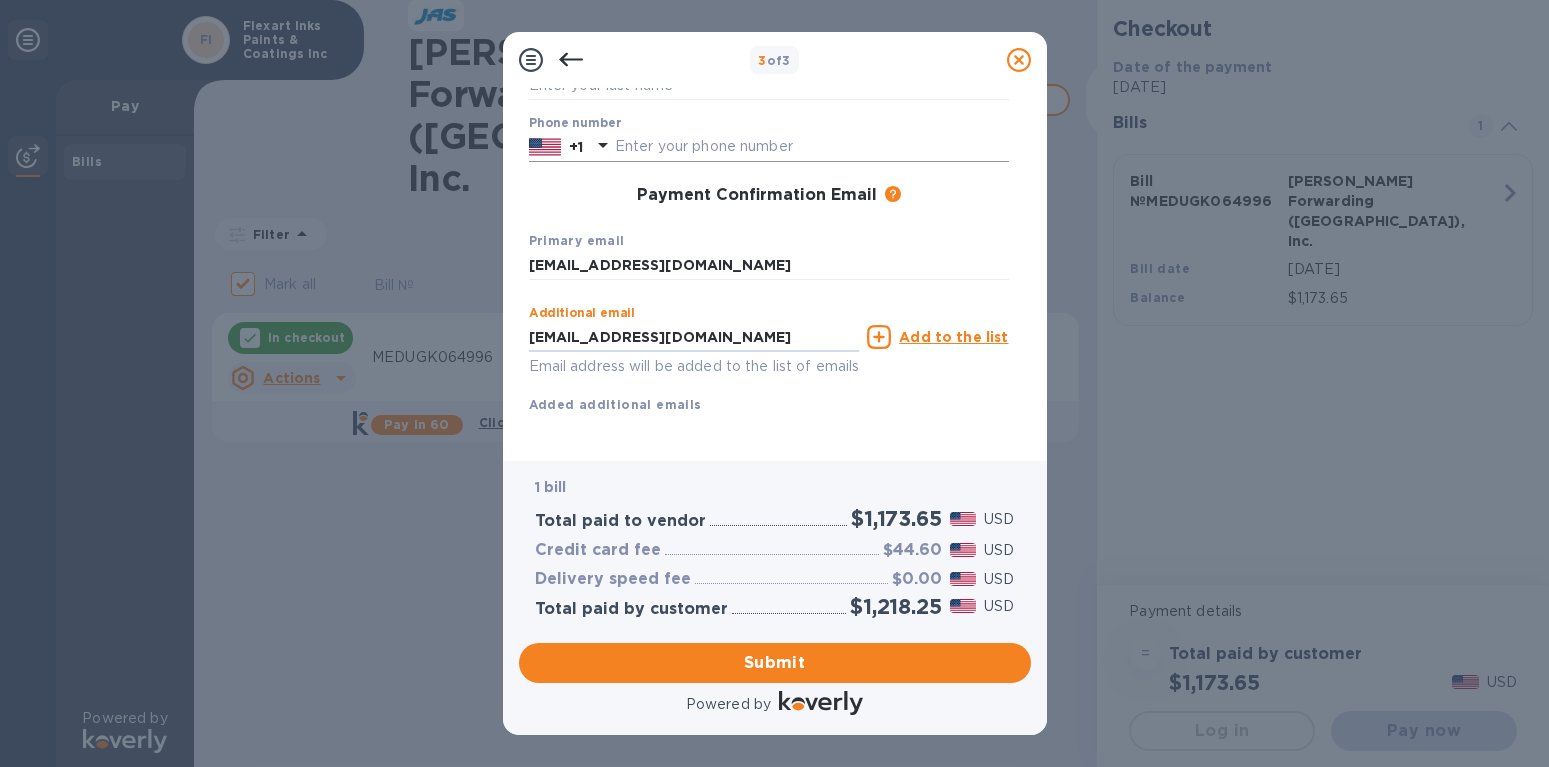 type on "[EMAIL_ADDRESS][DOMAIN_NAME]" 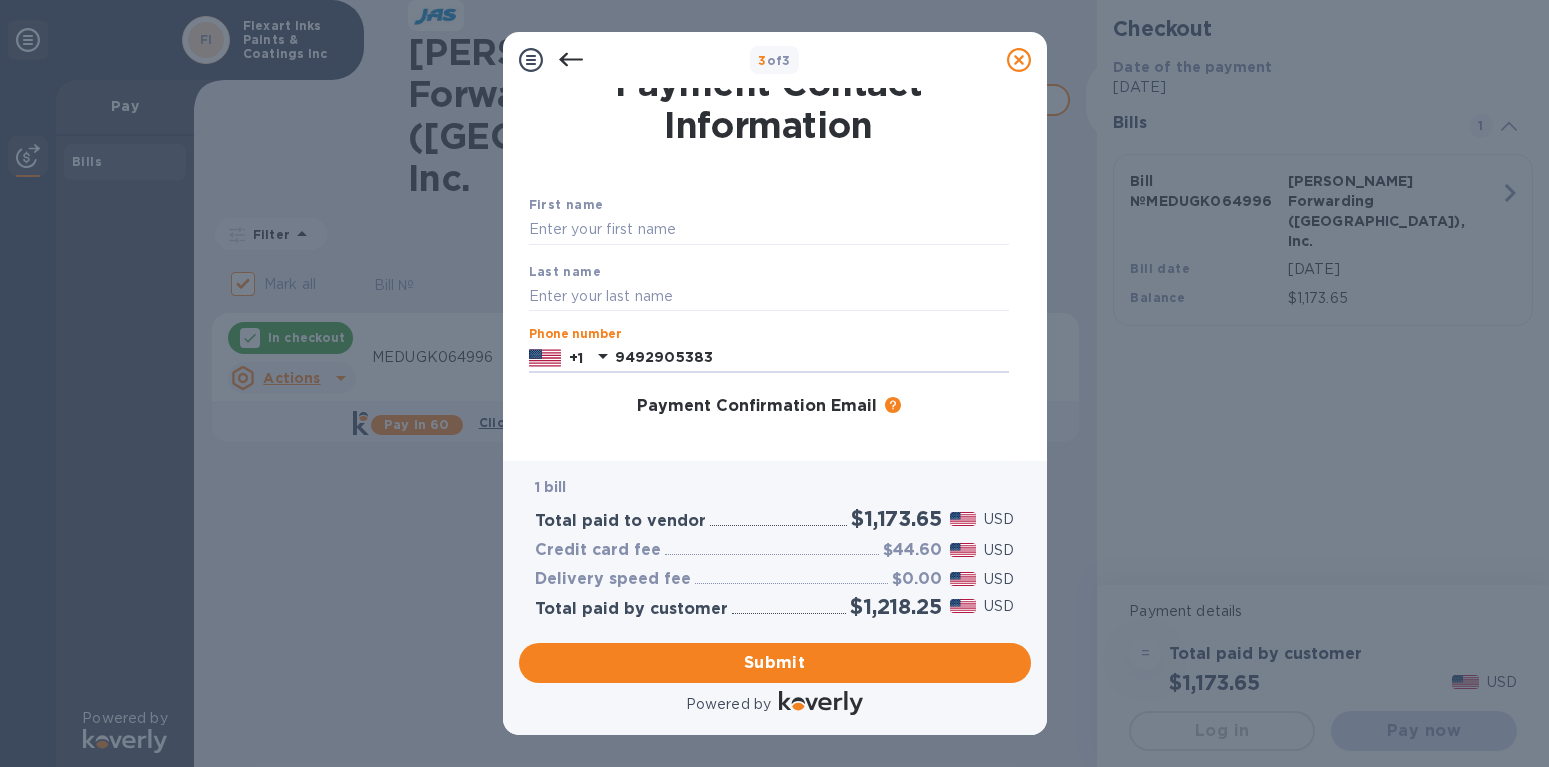 scroll, scrollTop: 20, scrollLeft: 0, axis: vertical 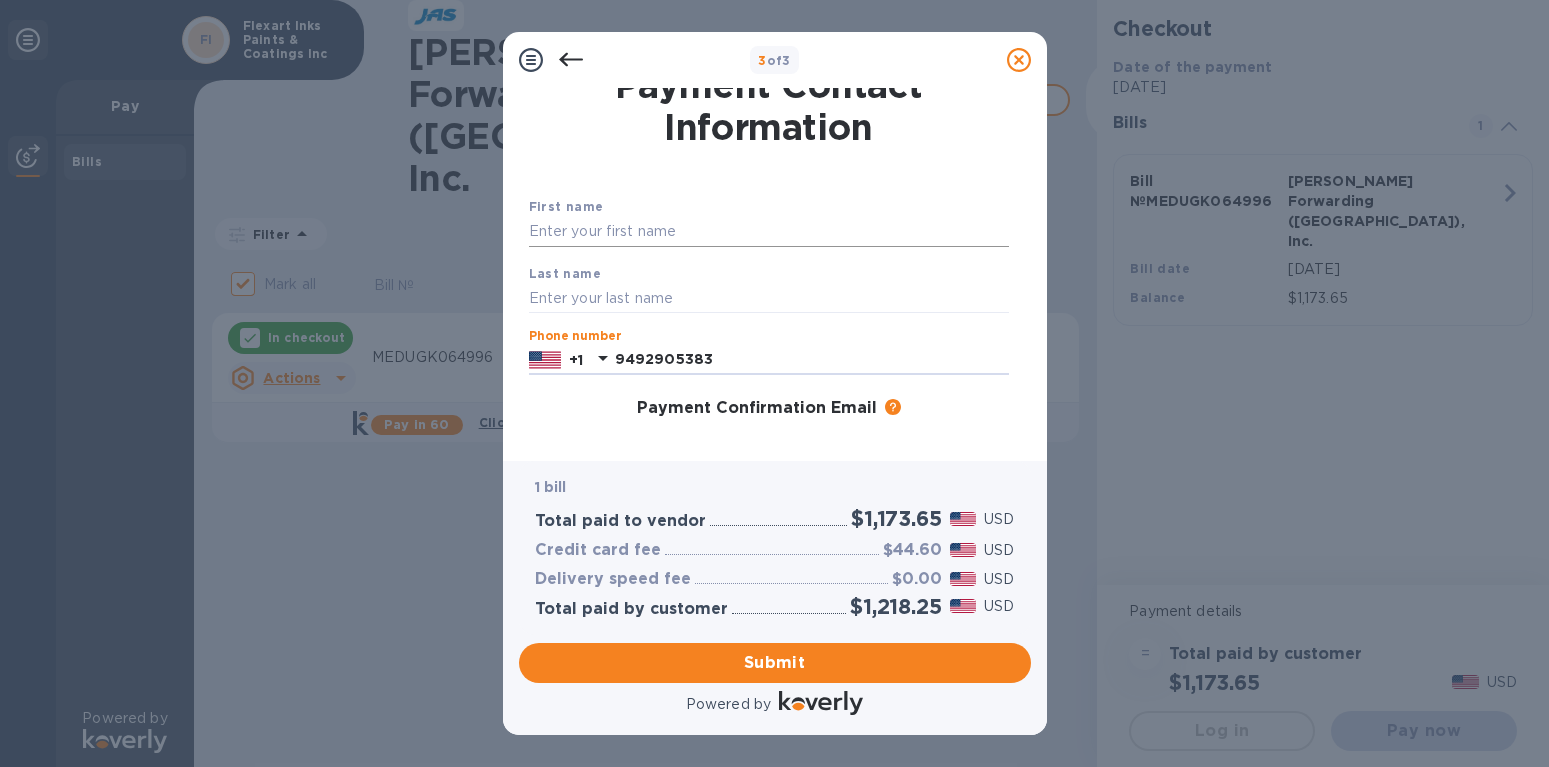 type on "9492905383" 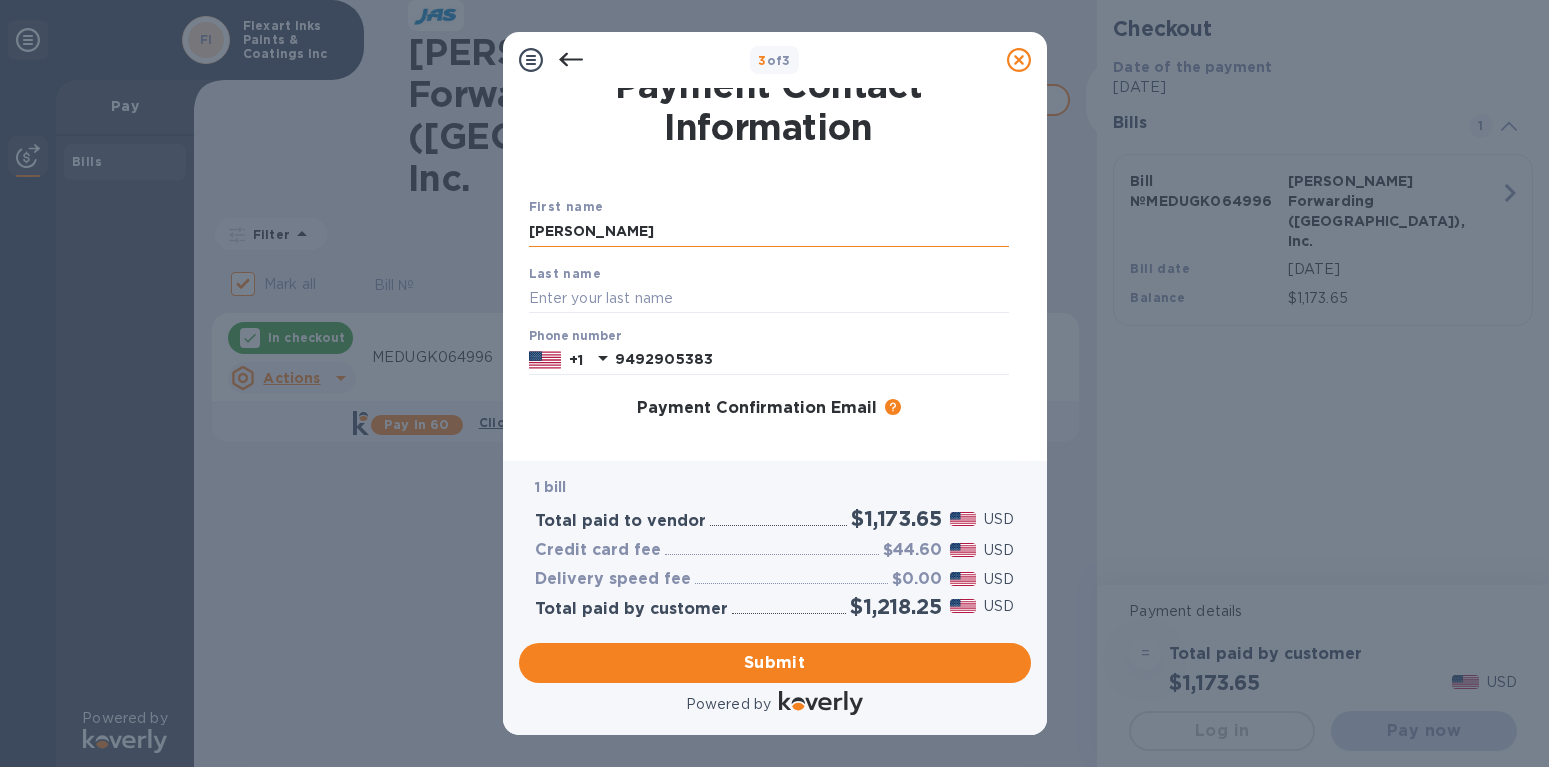 type on "[PERSON_NAME]" 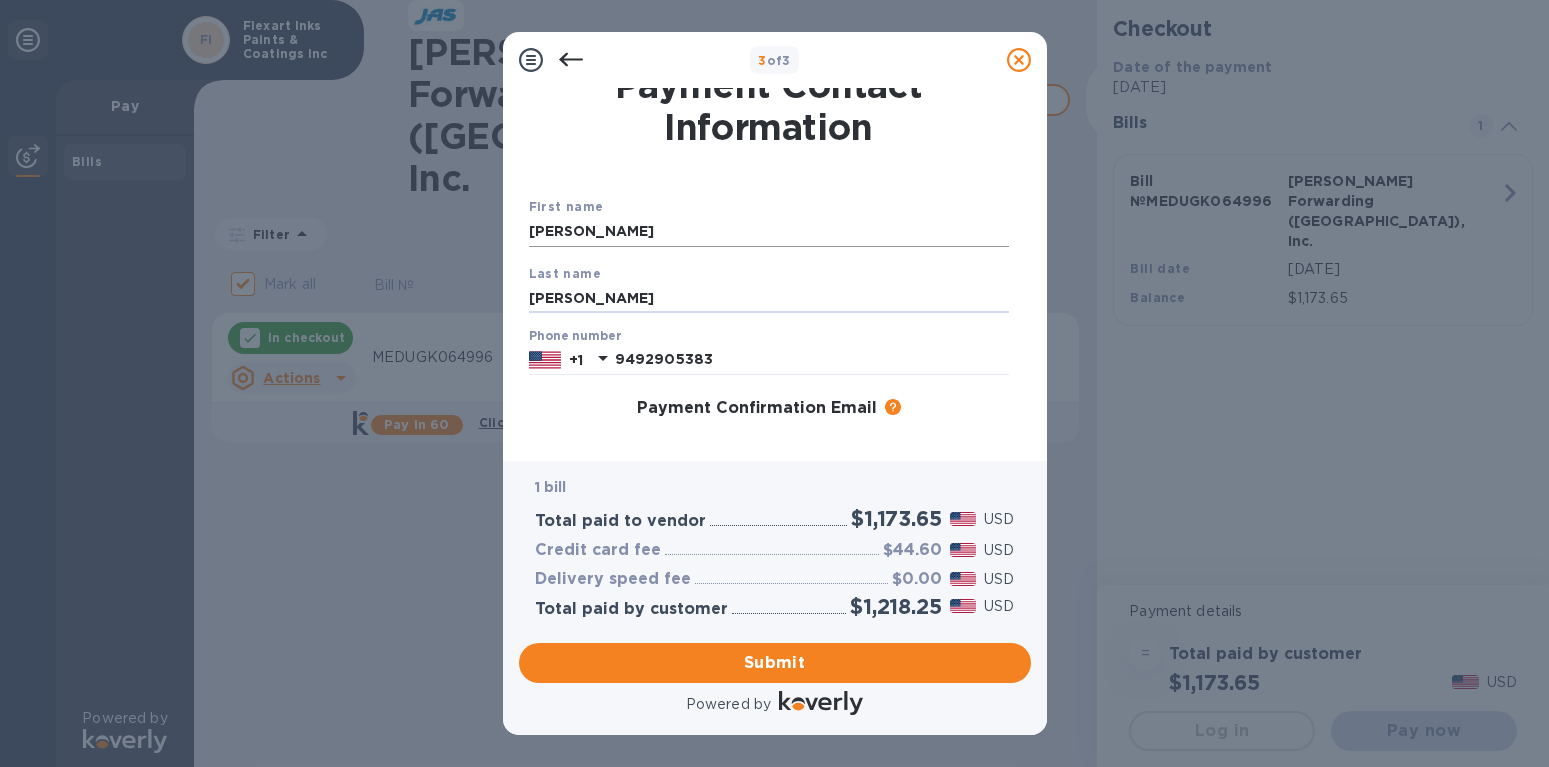 type on "[PERSON_NAME]" 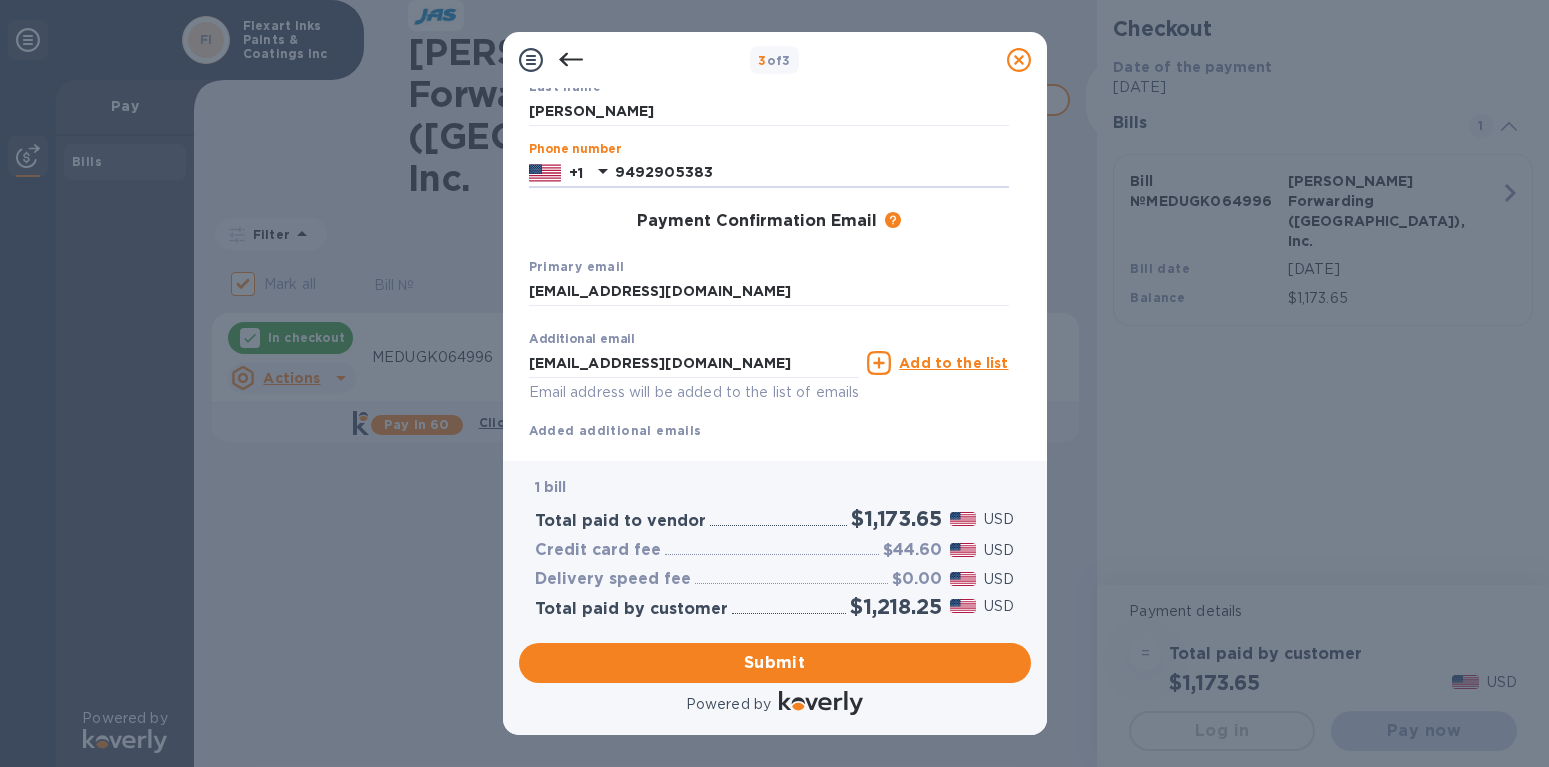 scroll, scrollTop: 233, scrollLeft: 0, axis: vertical 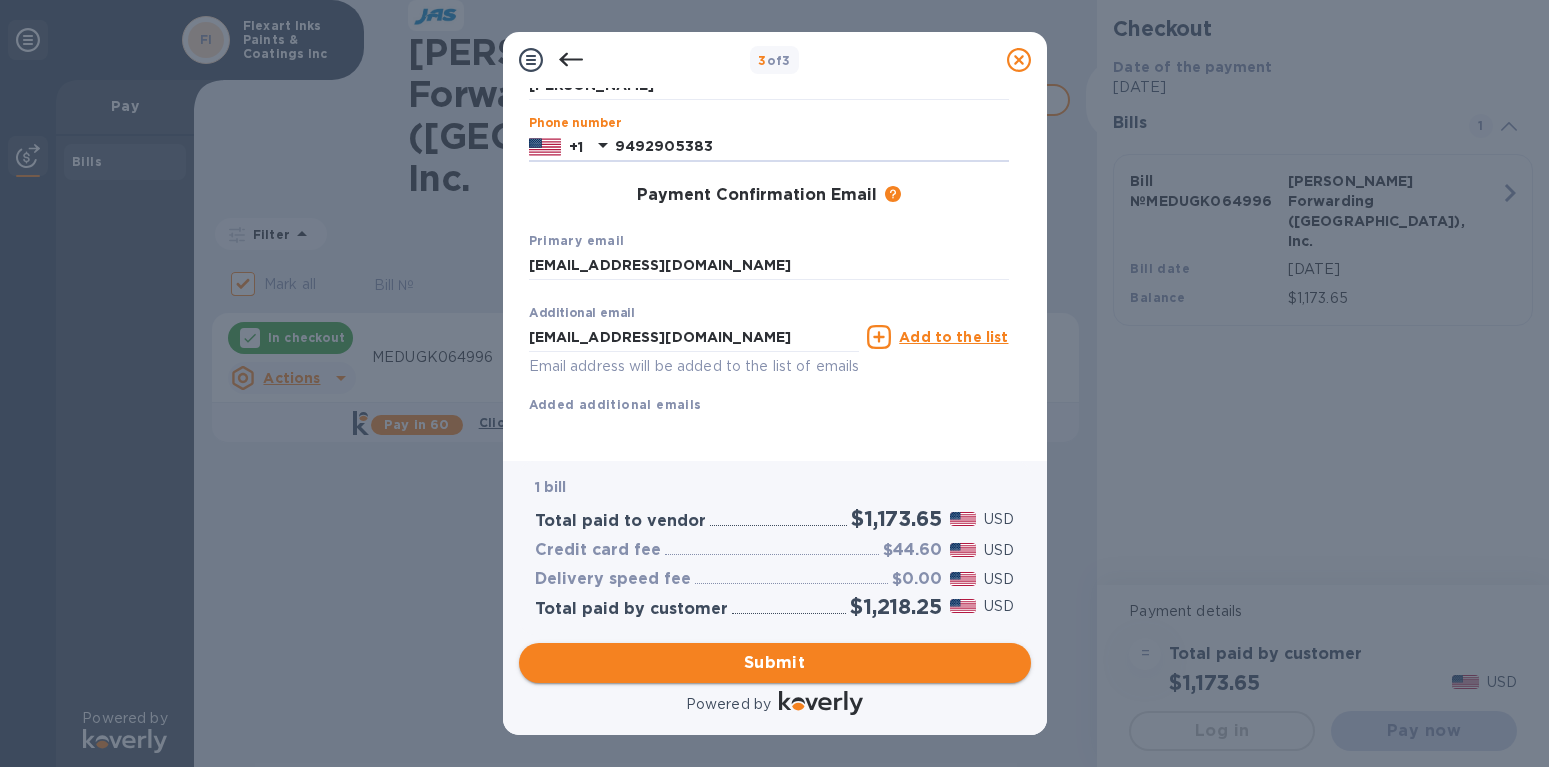 click on "Submit" at bounding box center [775, 663] 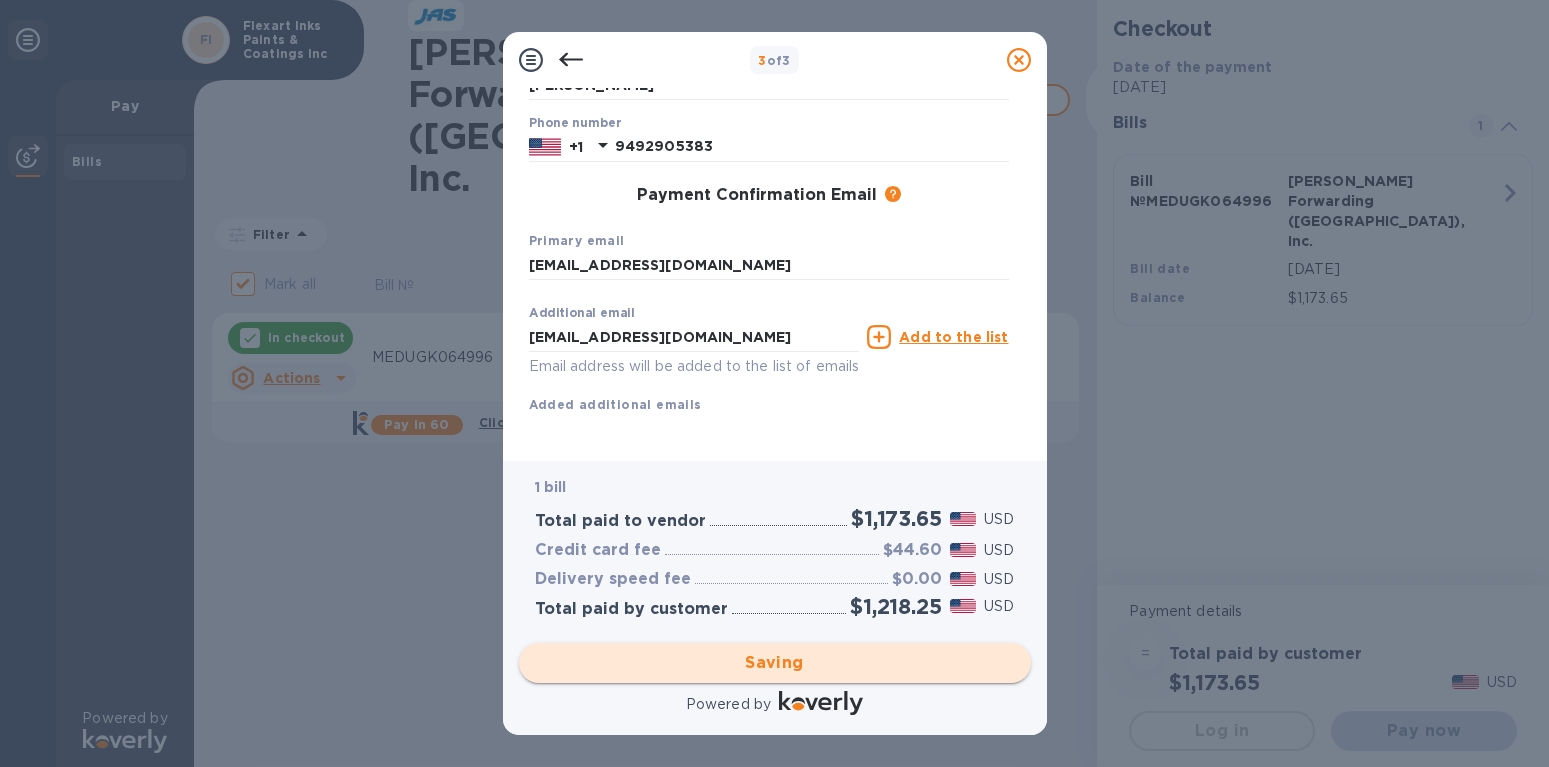 checkbox on "false" 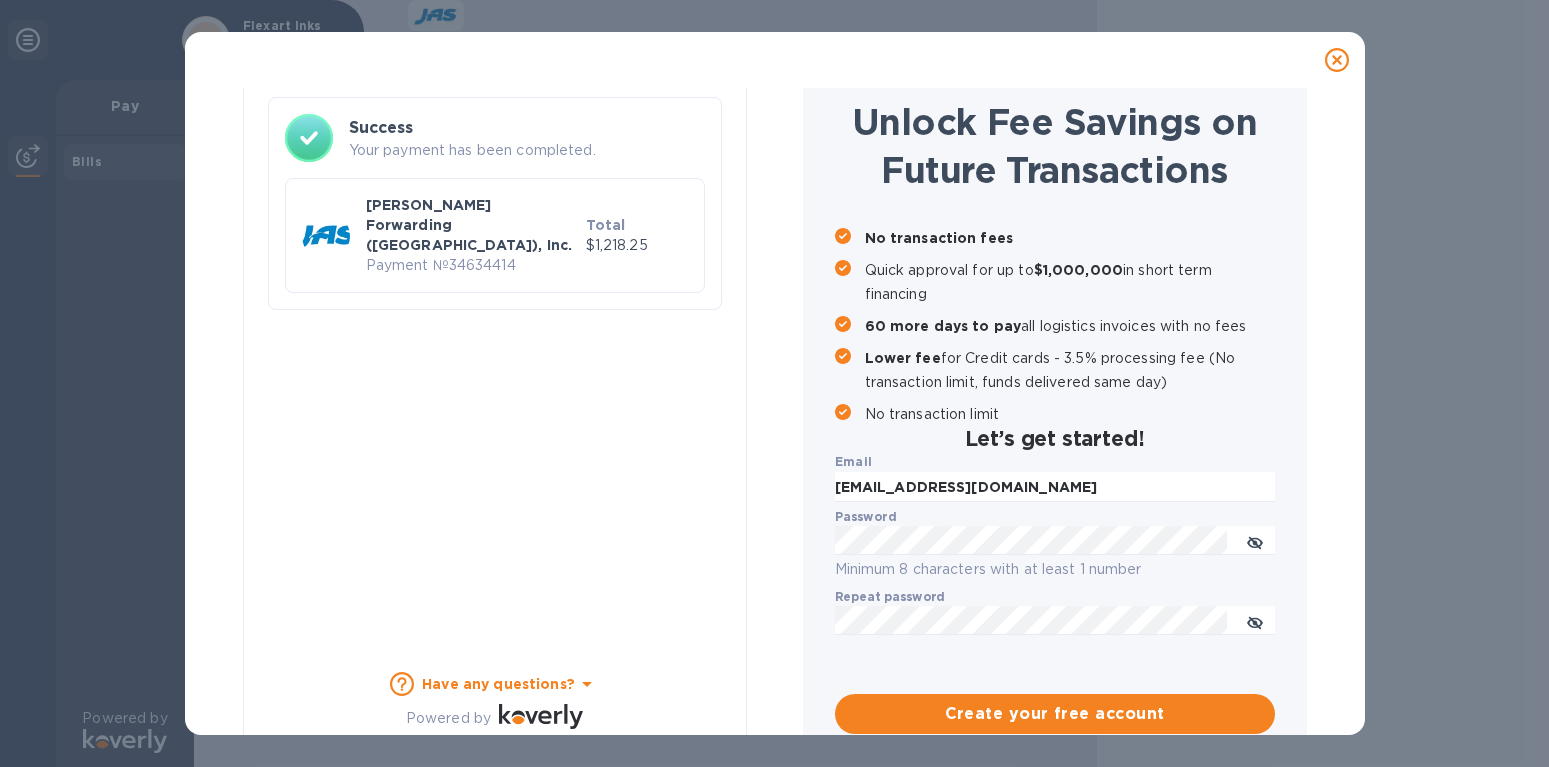 scroll, scrollTop: 119, scrollLeft: 0, axis: vertical 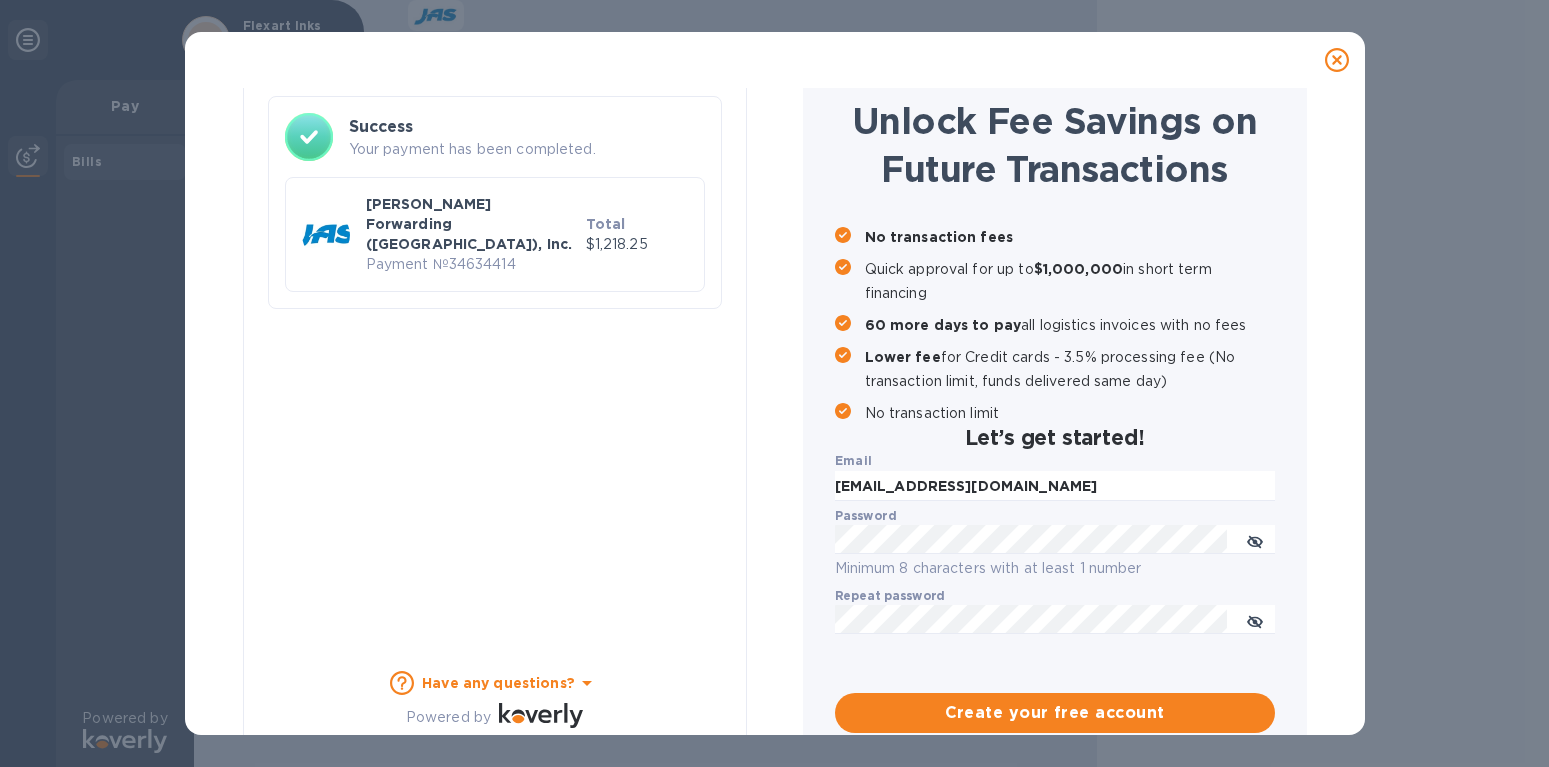 click 